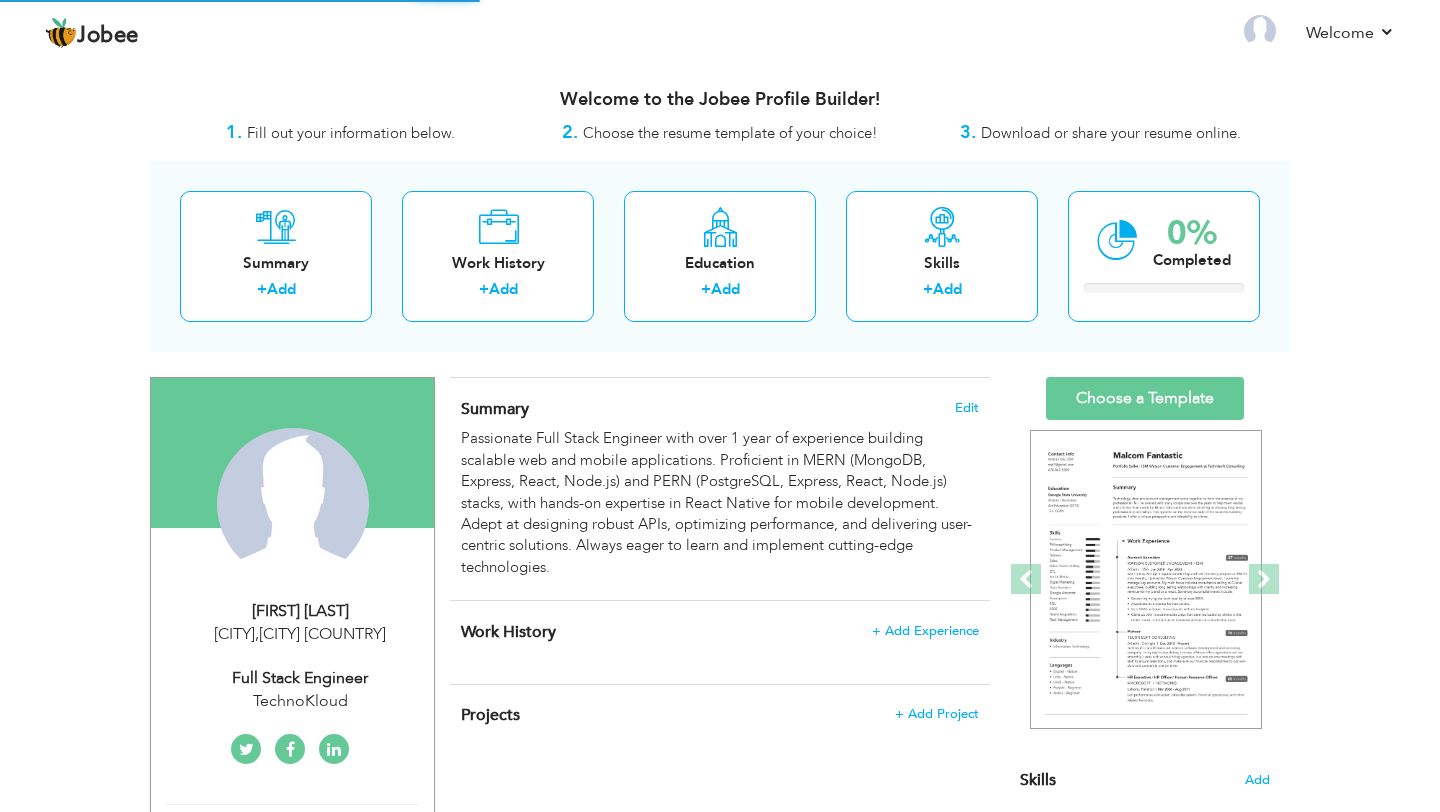 scroll, scrollTop: 0, scrollLeft: 0, axis: both 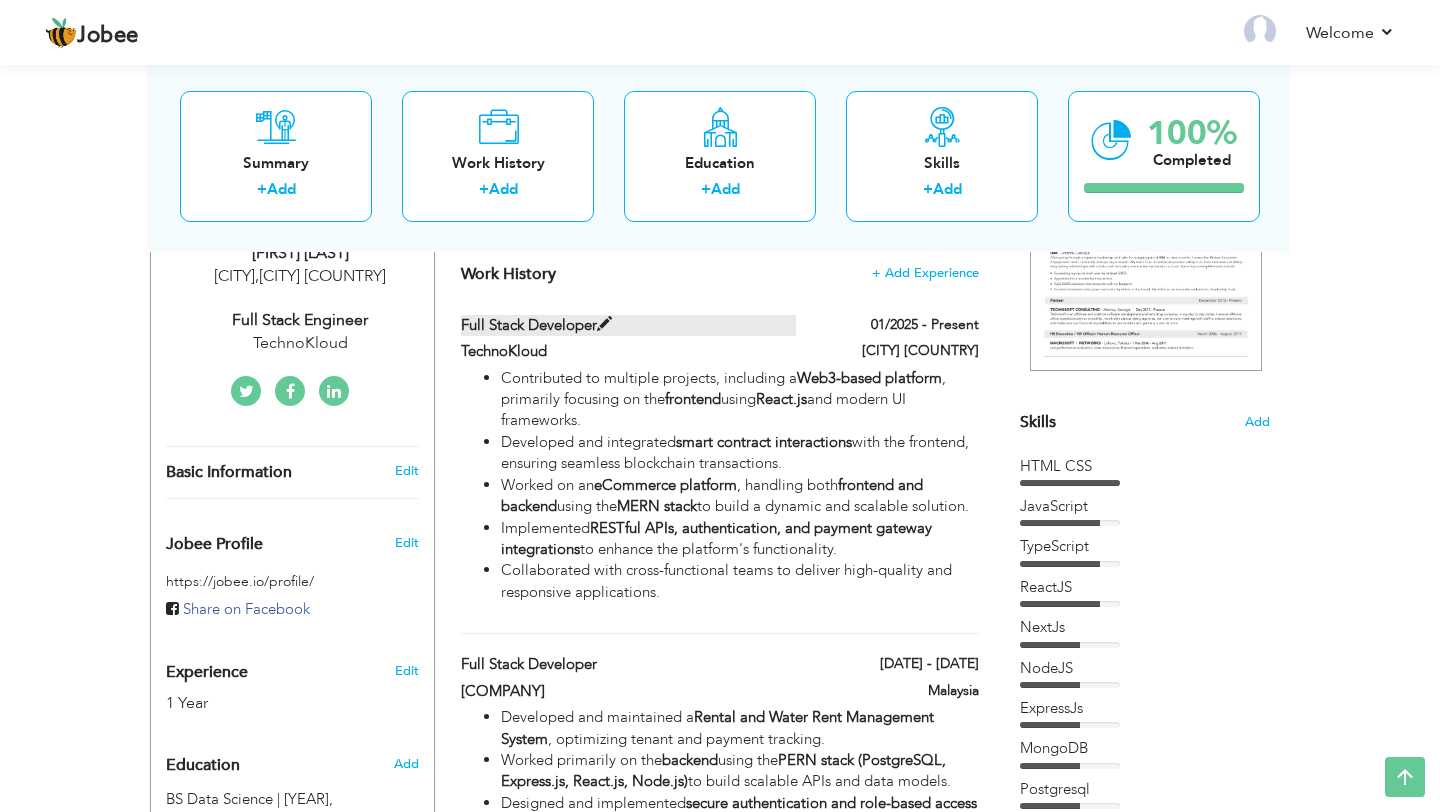 click at bounding box center (604, 324) 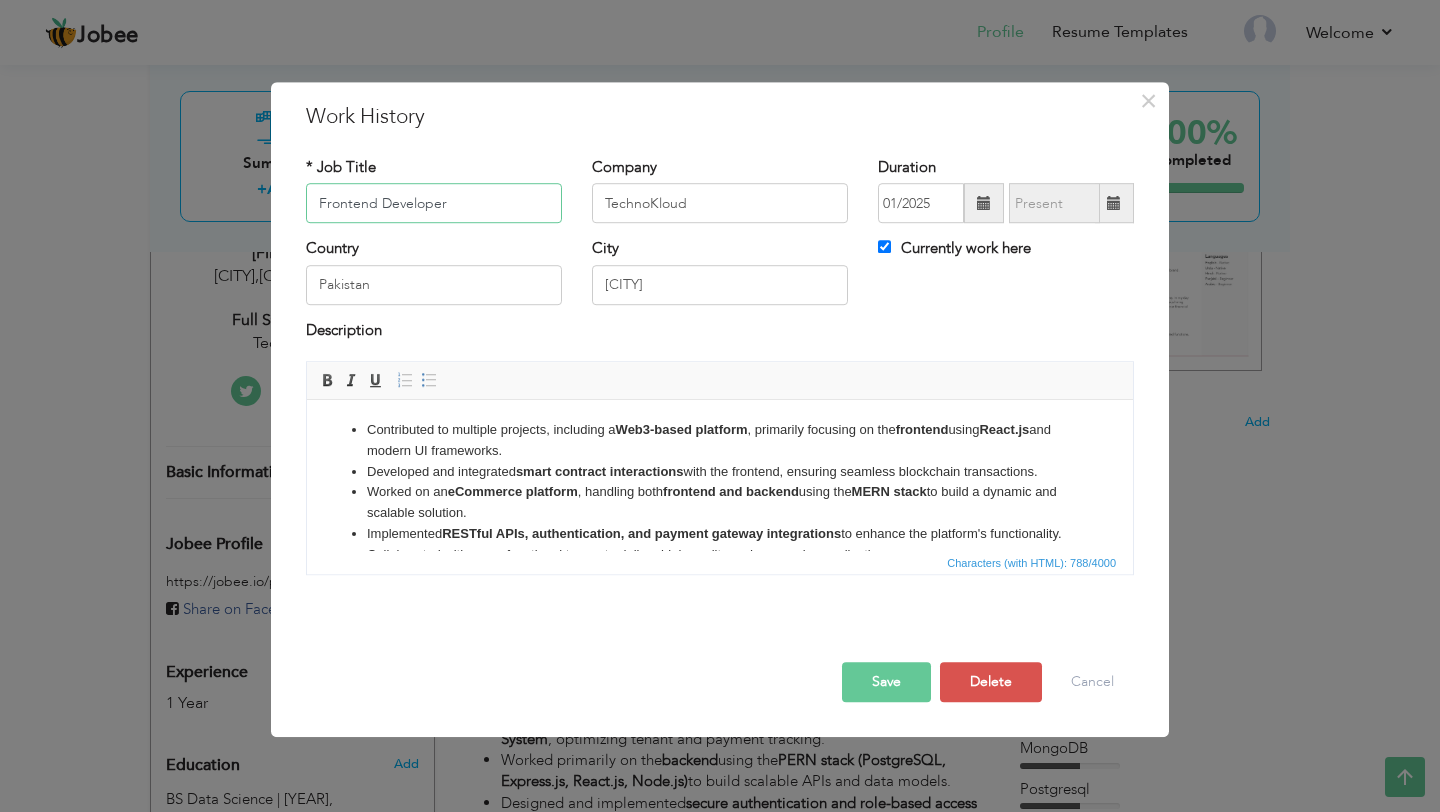type on "Frontend Developer" 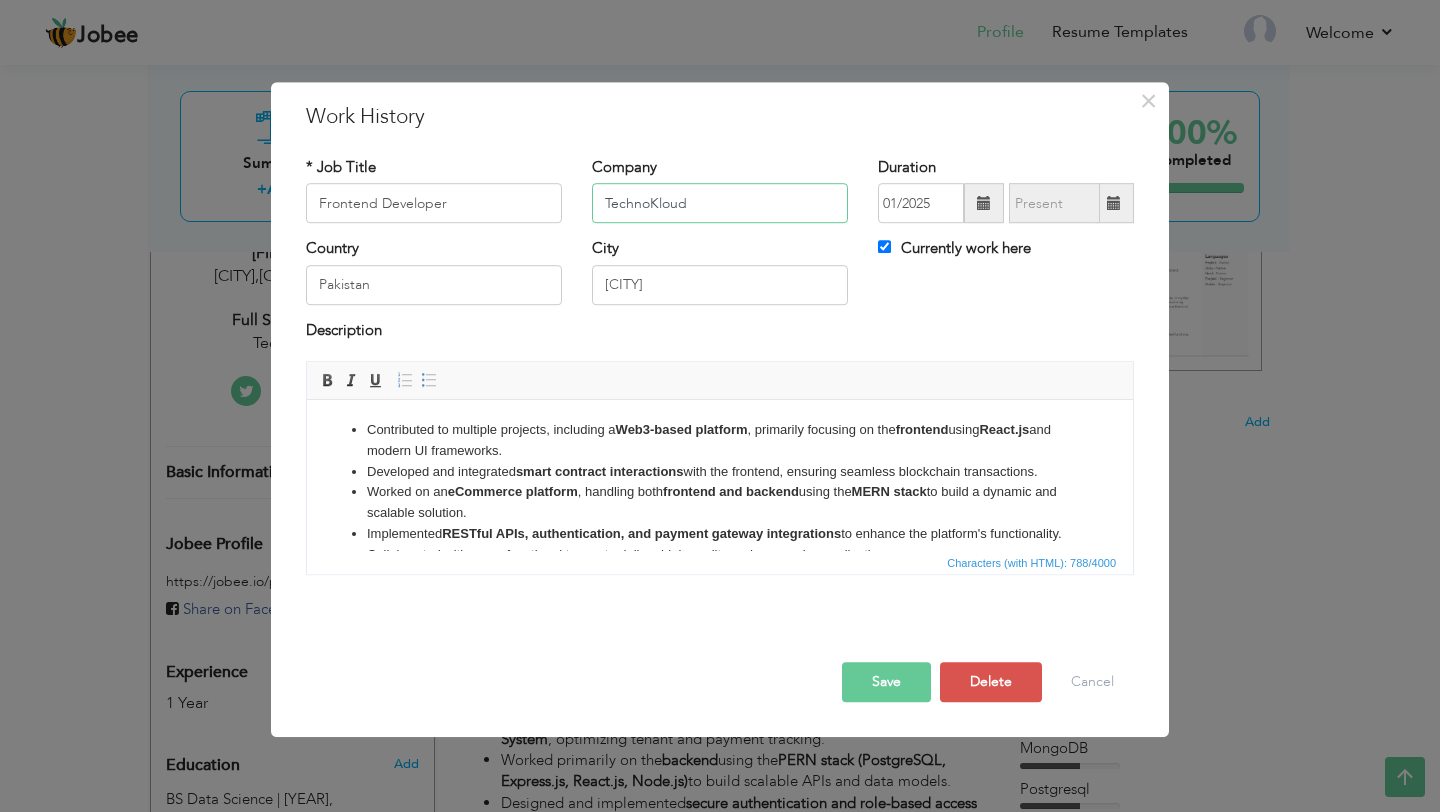 click on "TechnoKloud" at bounding box center [720, 204] 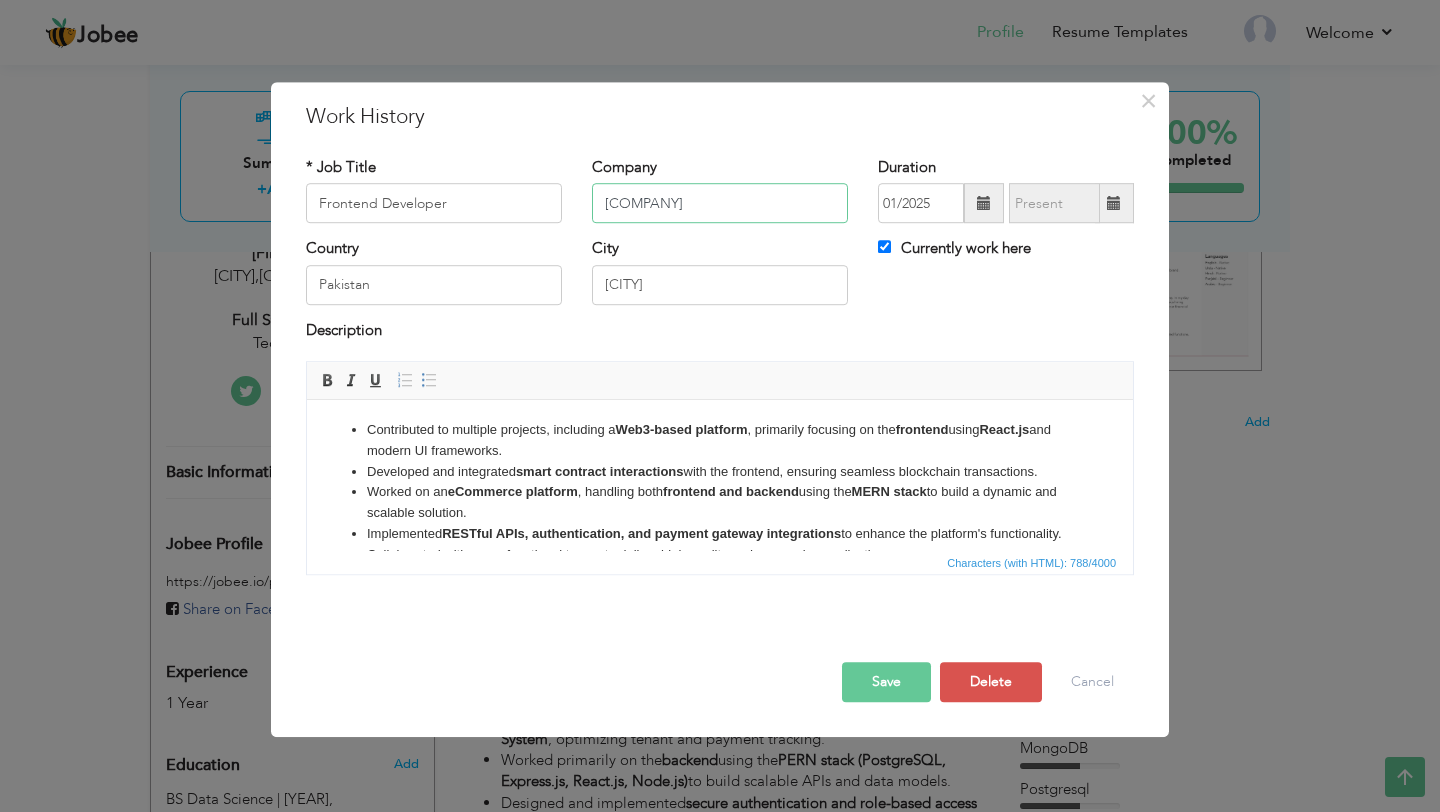 type on "[COMPANY]" 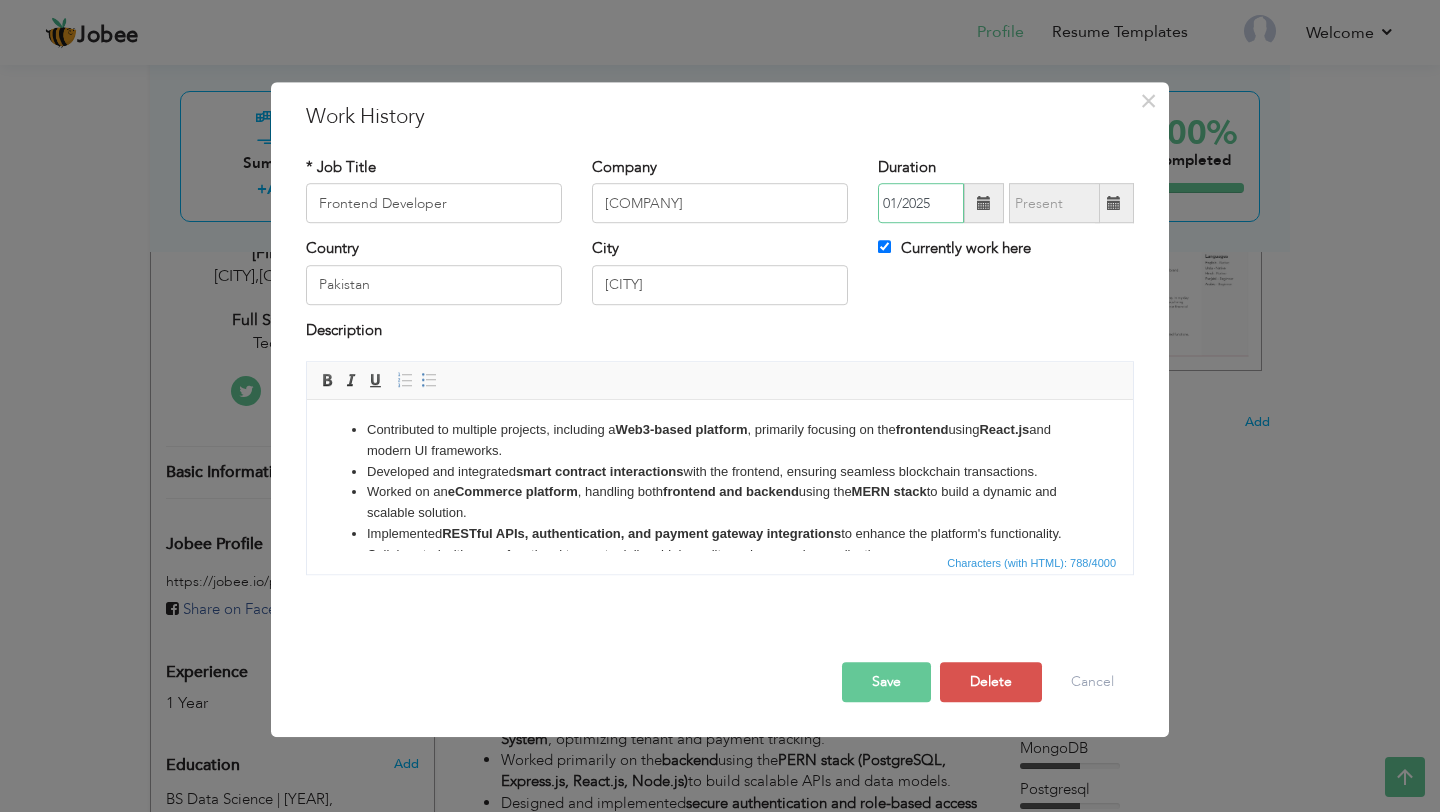 click on "01/2025" at bounding box center [921, 204] 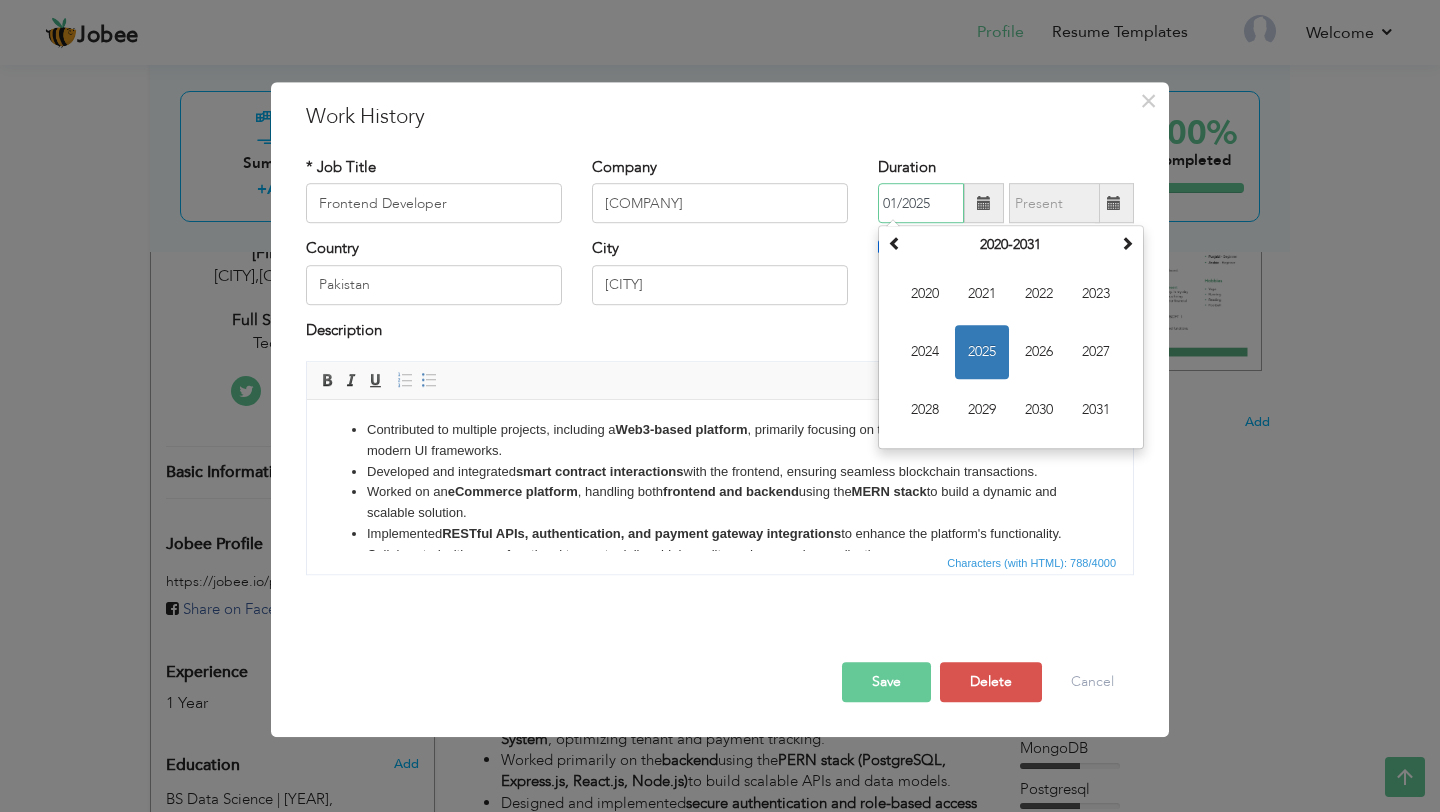 click on "01/2025" at bounding box center [921, 204] 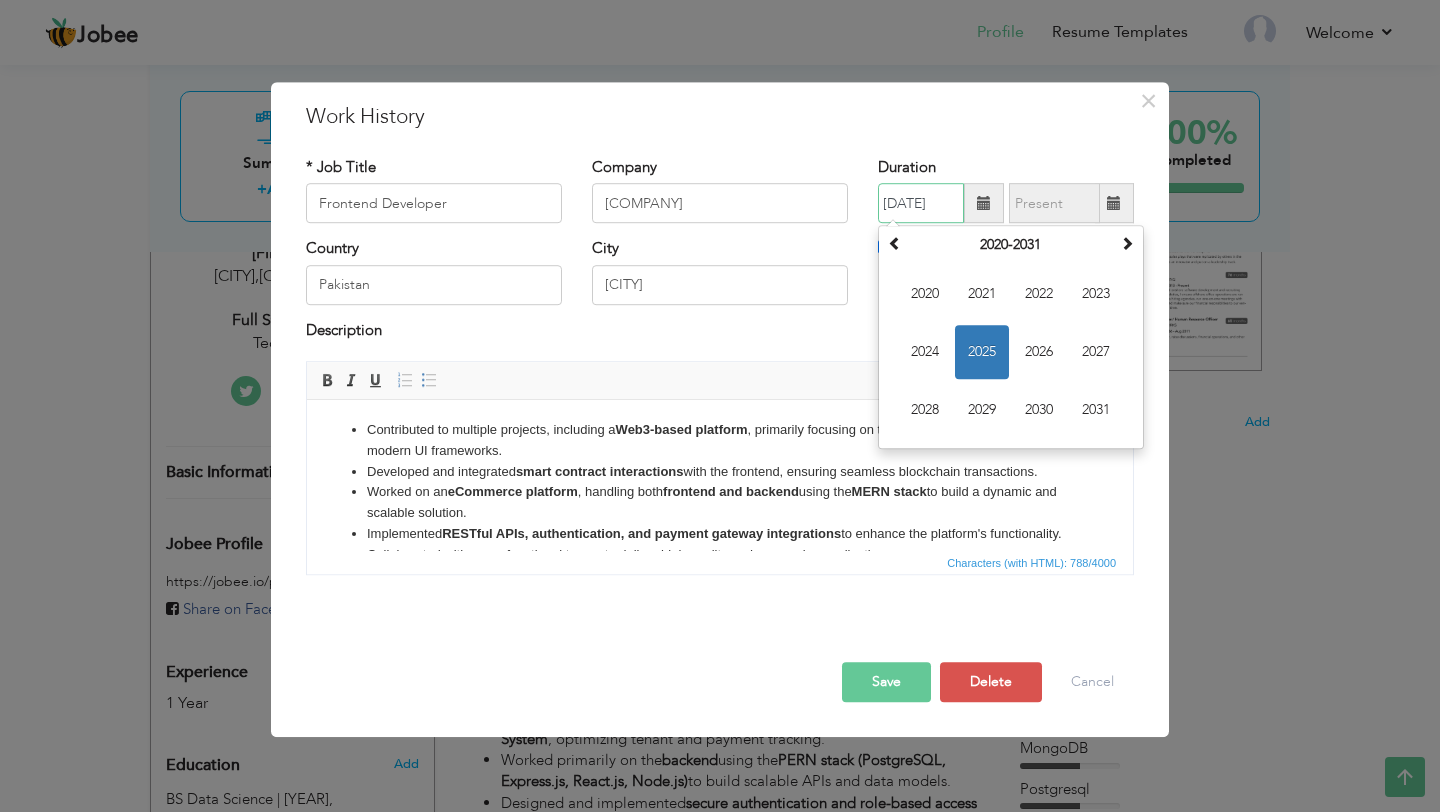 click on "[DATE]" at bounding box center [921, 204] 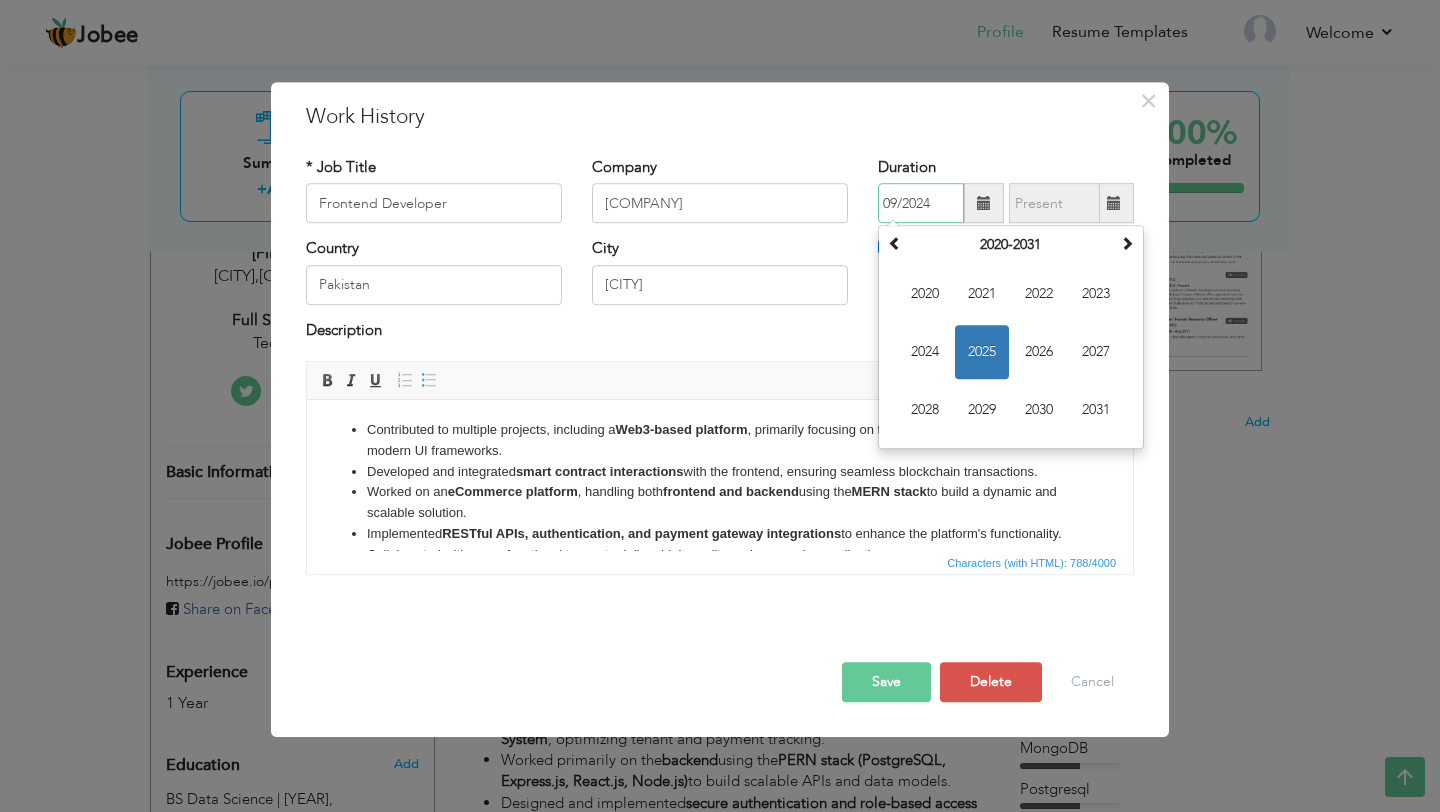 type on "09/2024" 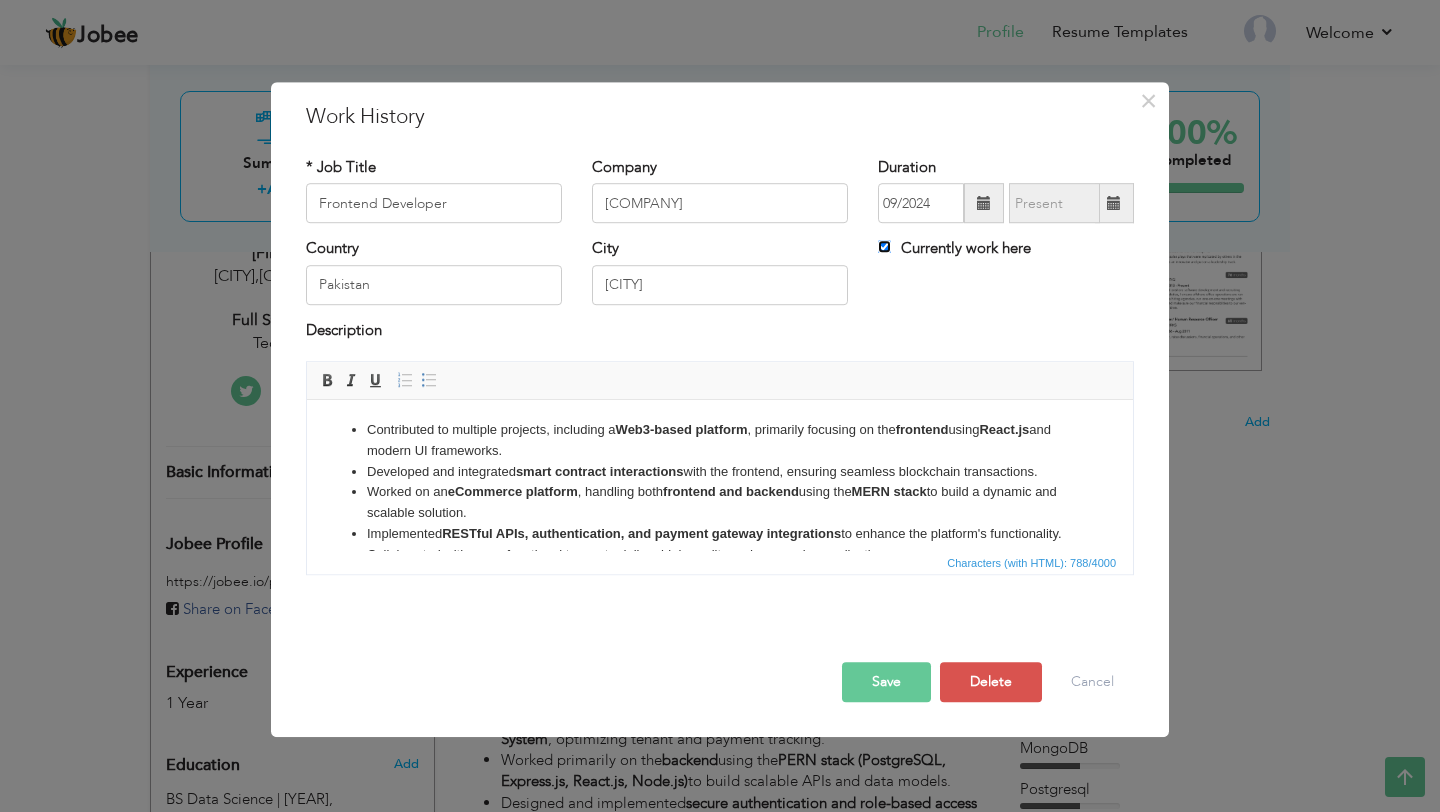 click on "Currently work here" at bounding box center [884, 247] 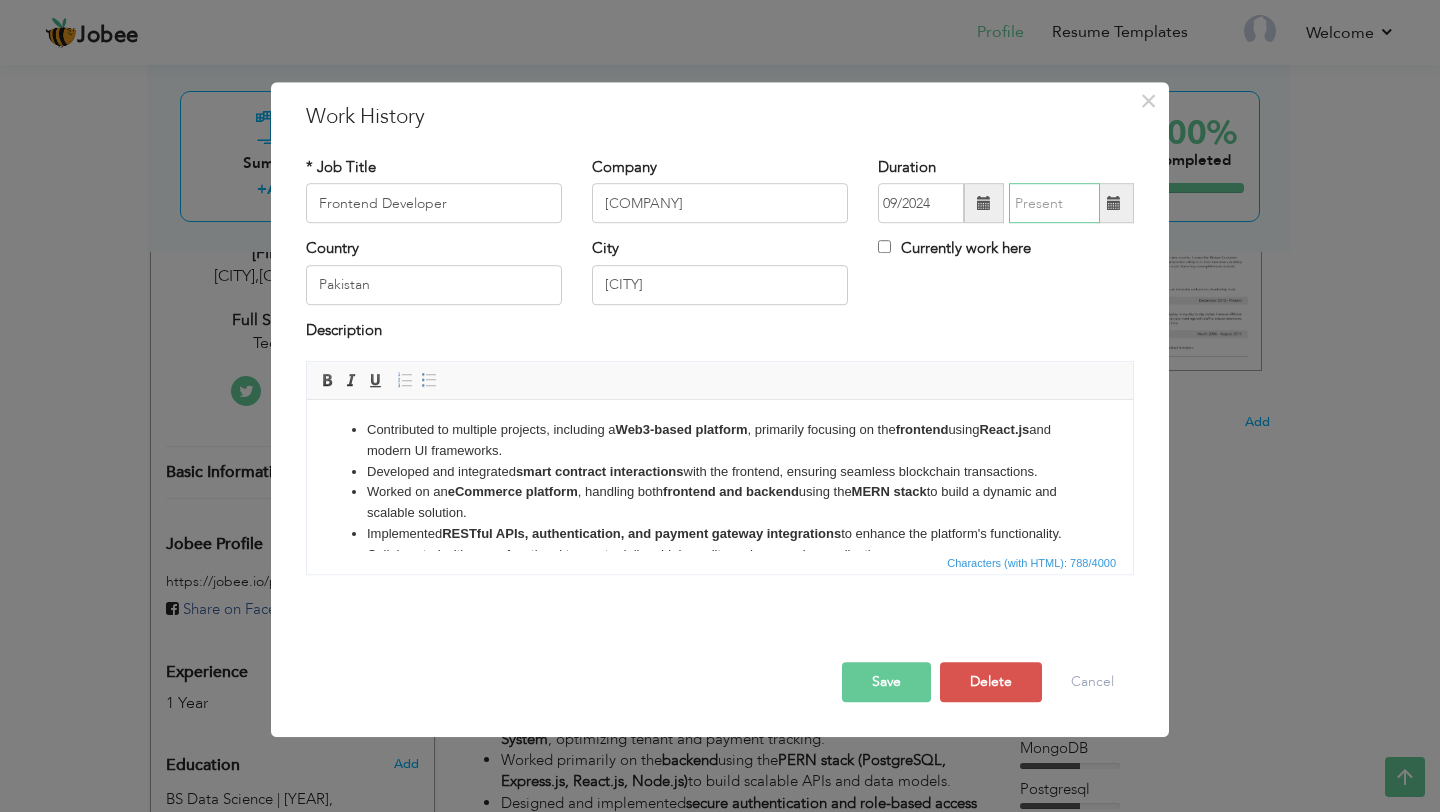 click at bounding box center [1054, 204] 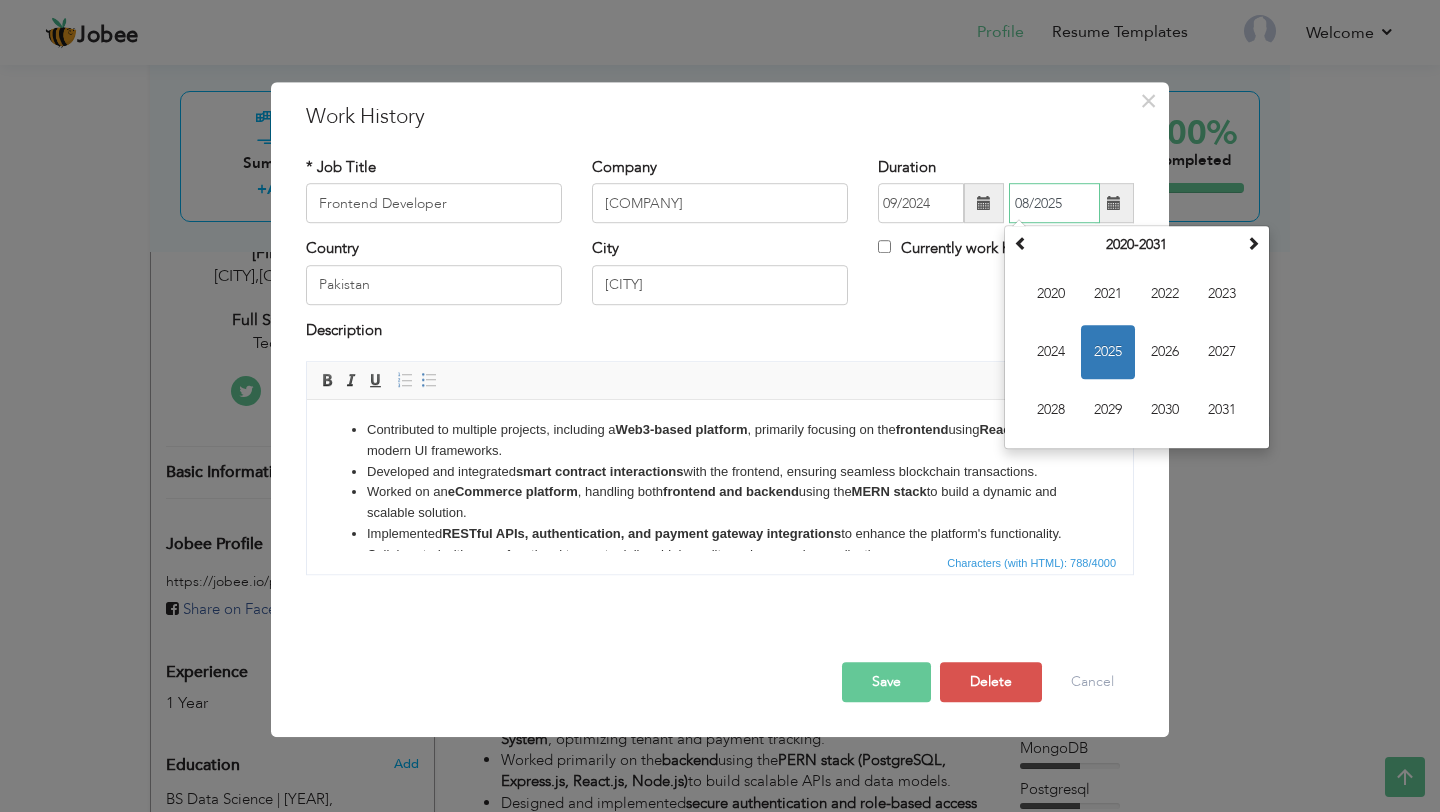 click on "08/2025" at bounding box center [1054, 204] 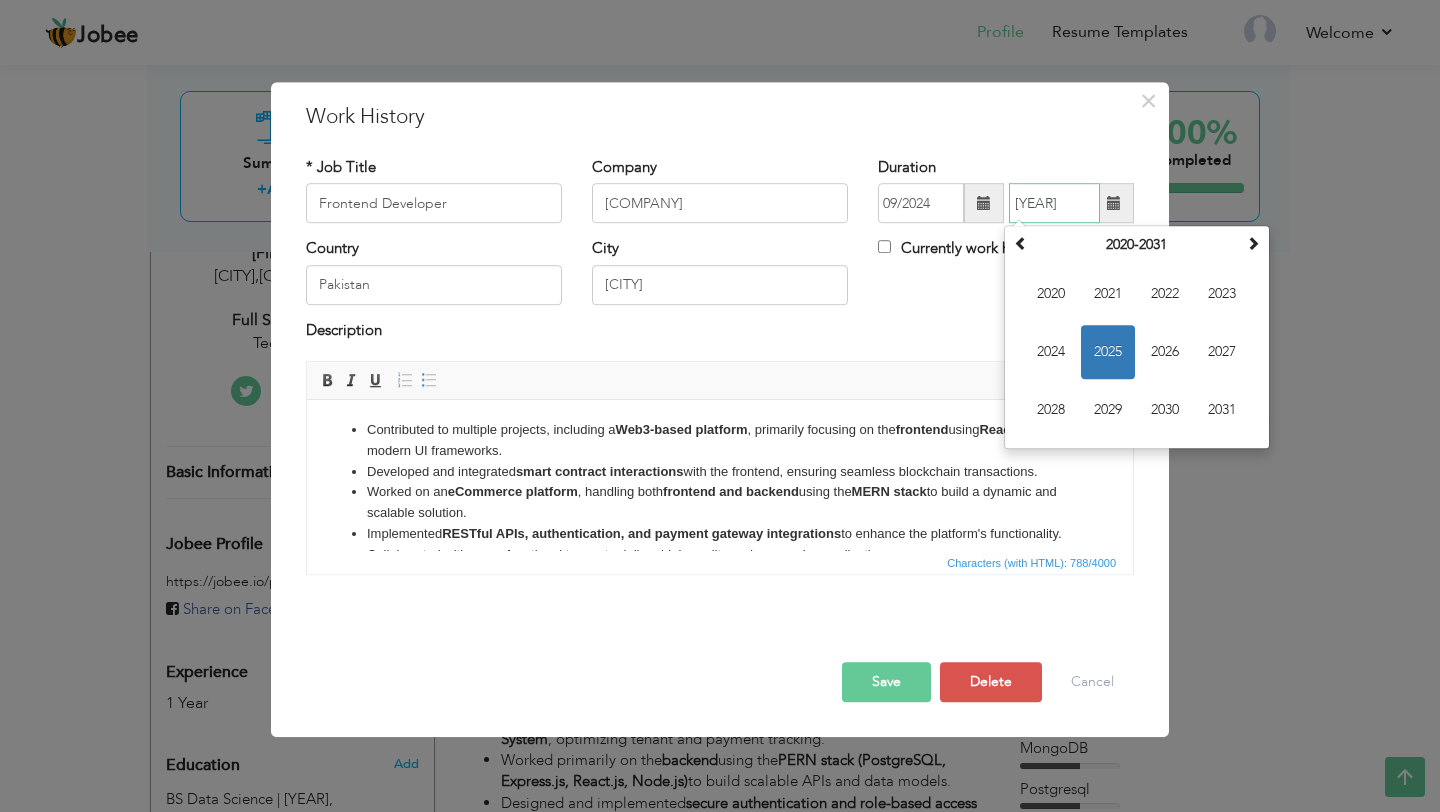 type on "08/2025" 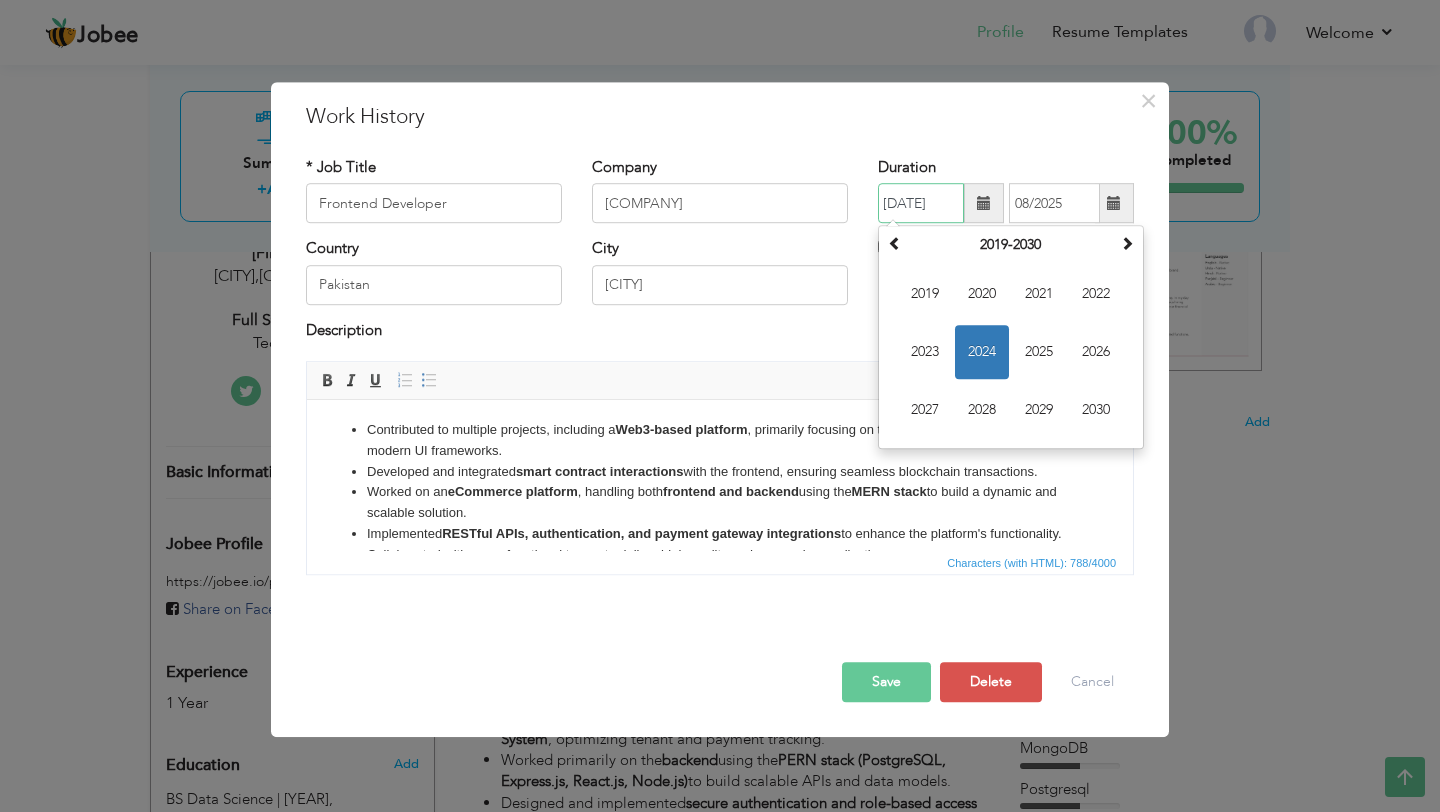 click on "[DATE]" at bounding box center (921, 204) 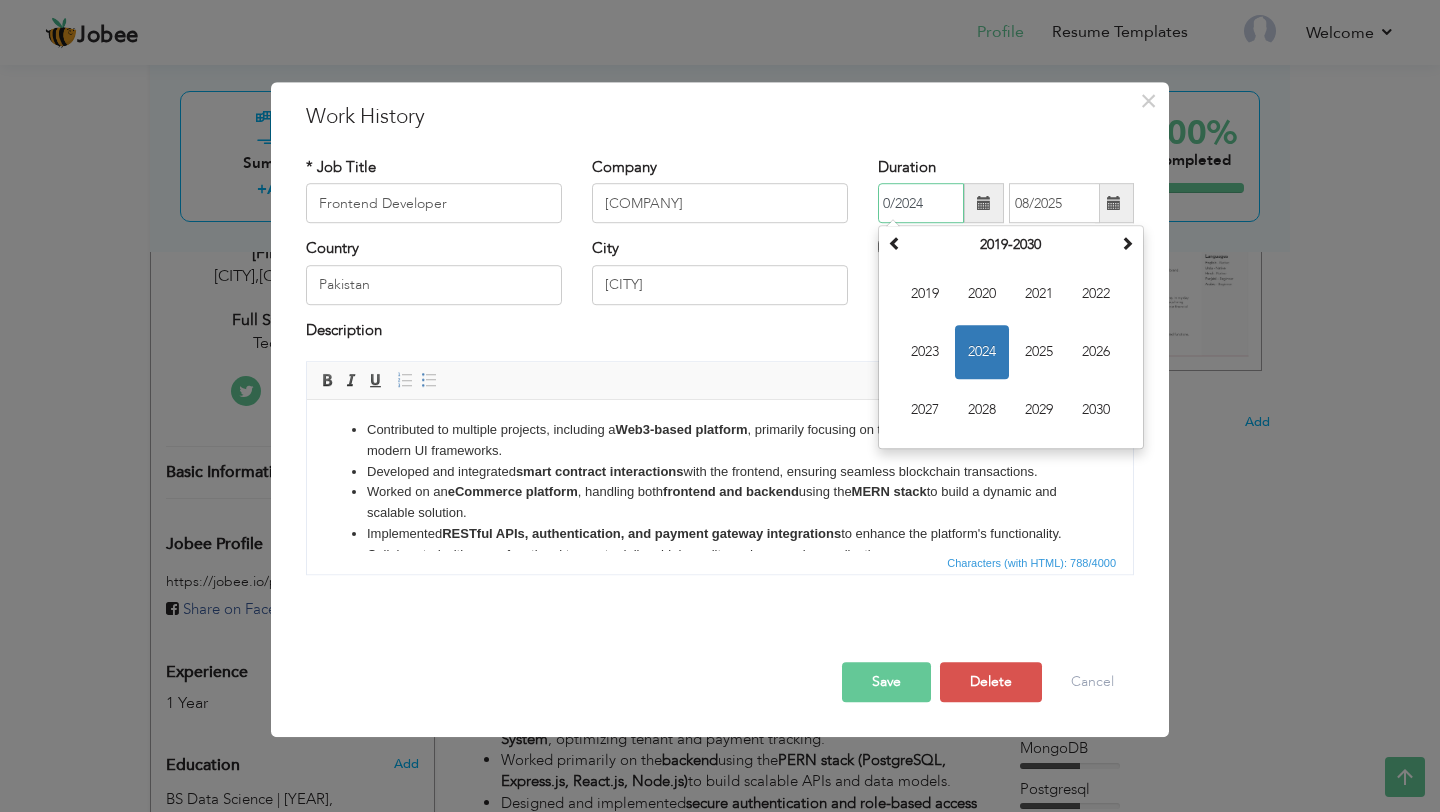 type on "09/2024" 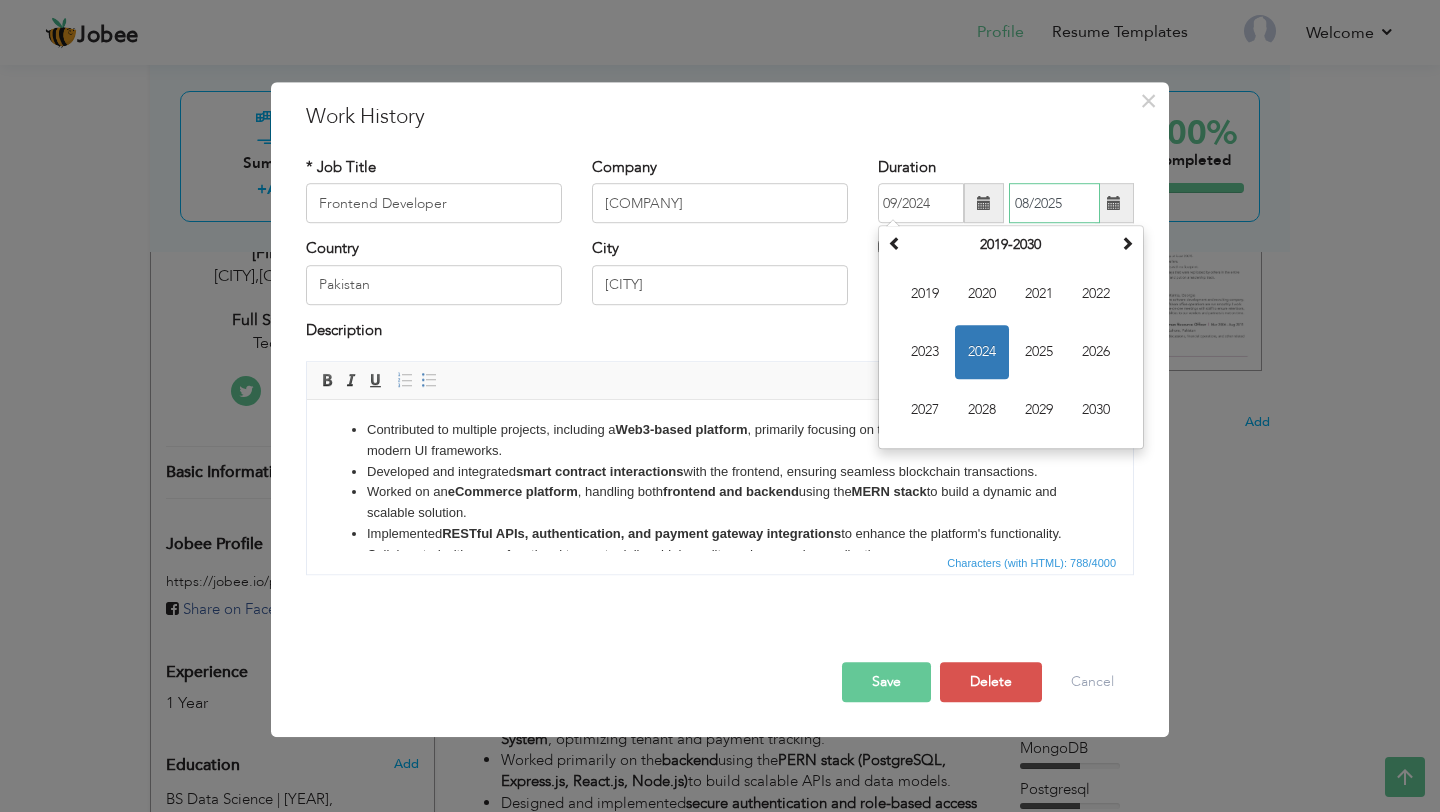 click on "08/2025" at bounding box center [1054, 204] 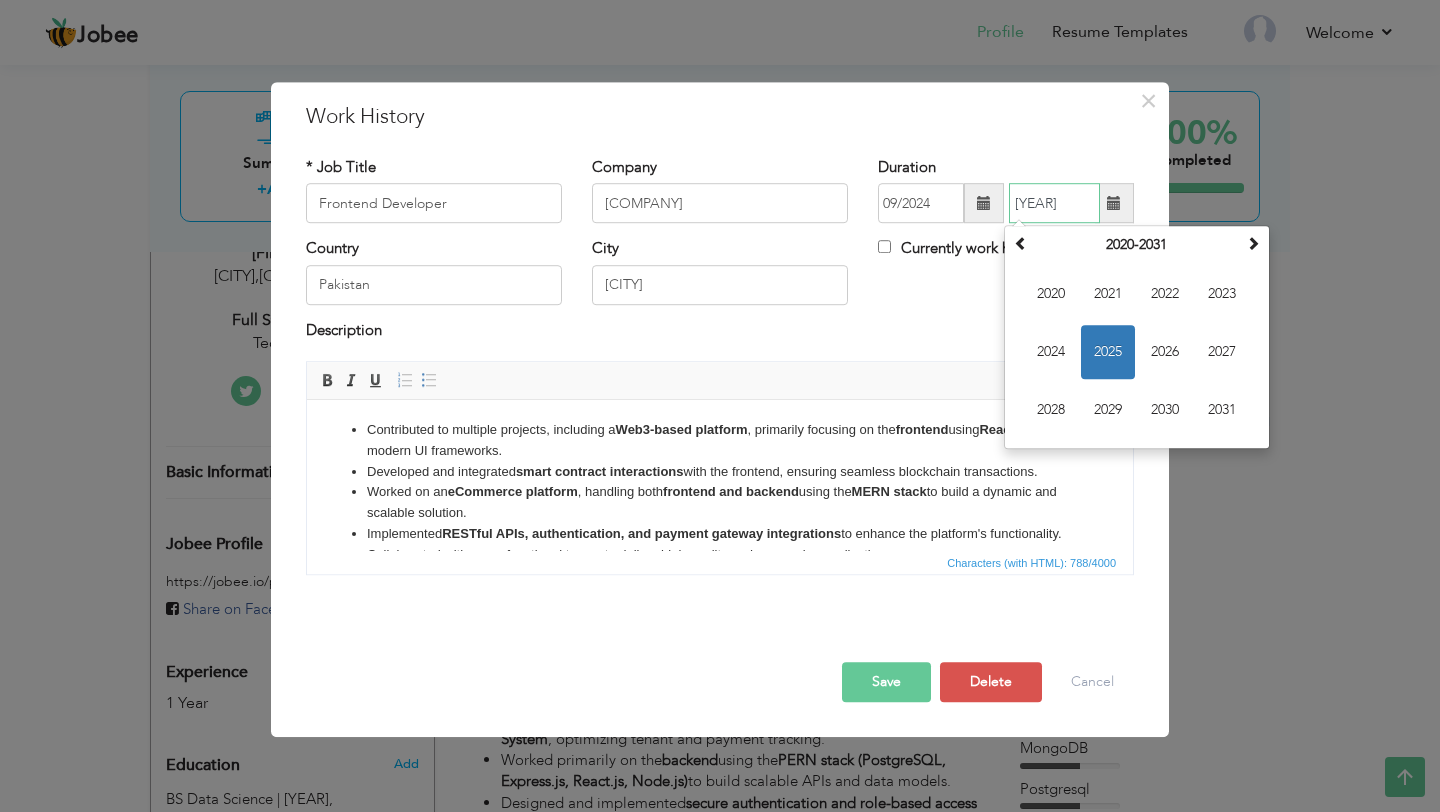 click on "[YEAR]" at bounding box center (1054, 204) 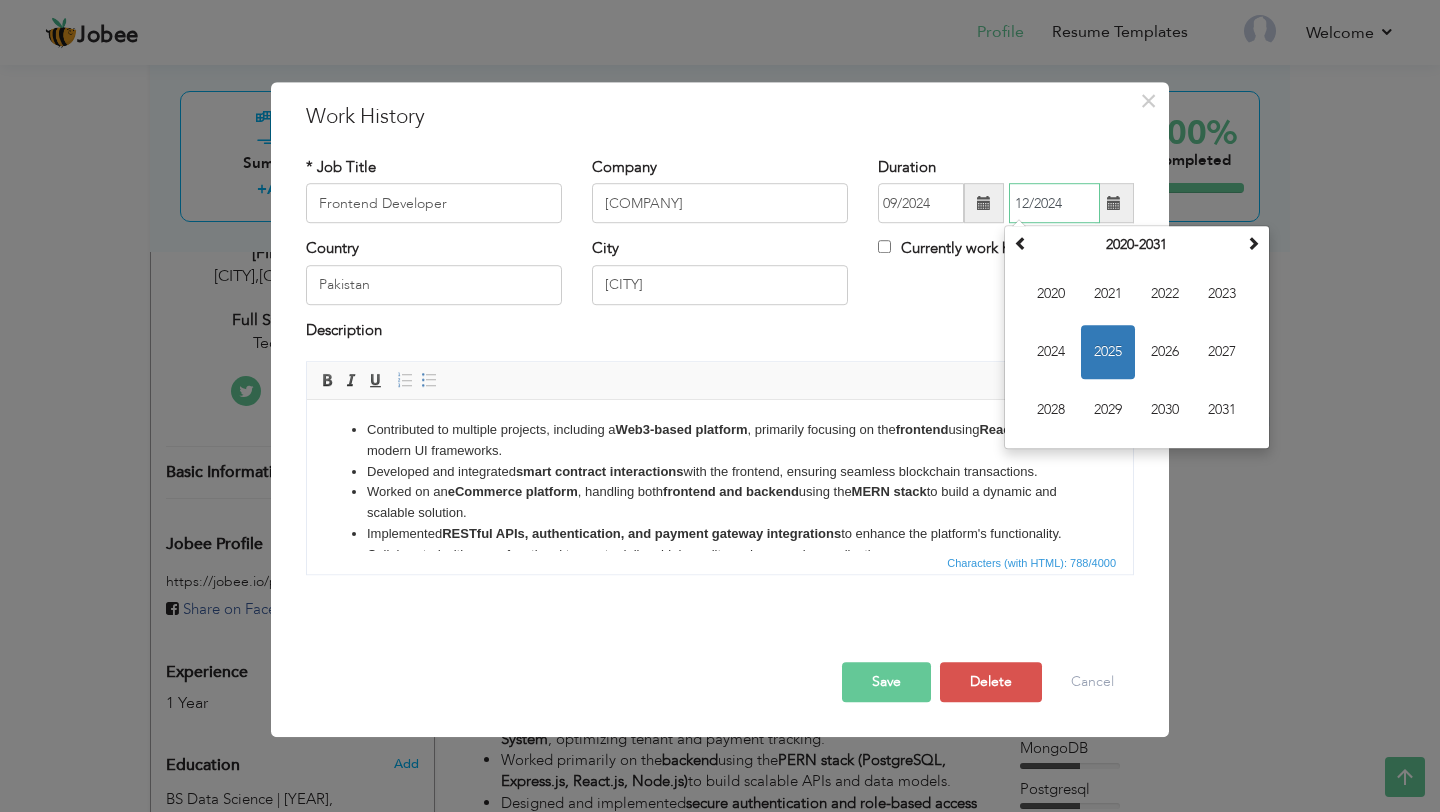 type on "12/2024" 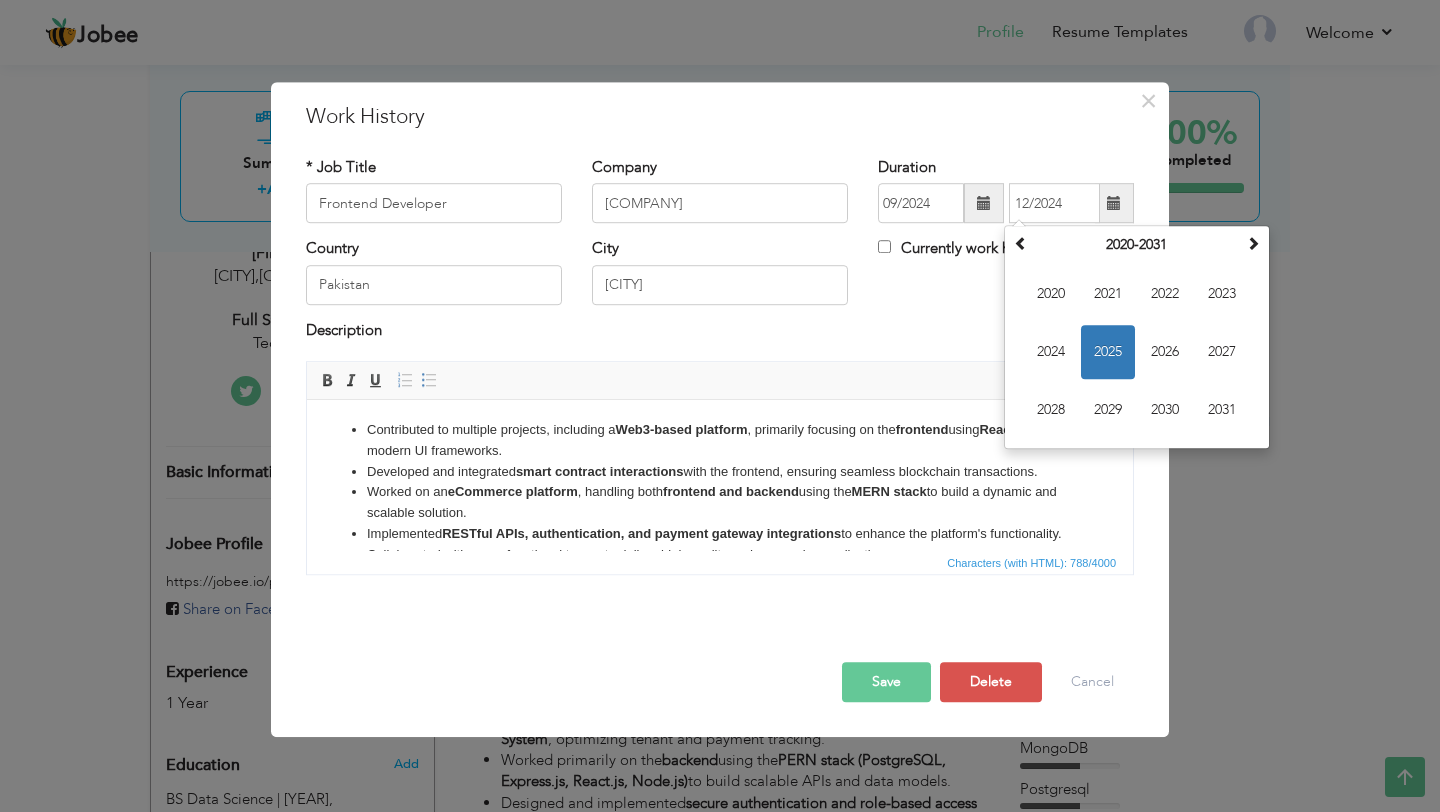click on "[CITY] [COUNTRY]" at bounding box center [720, 279] 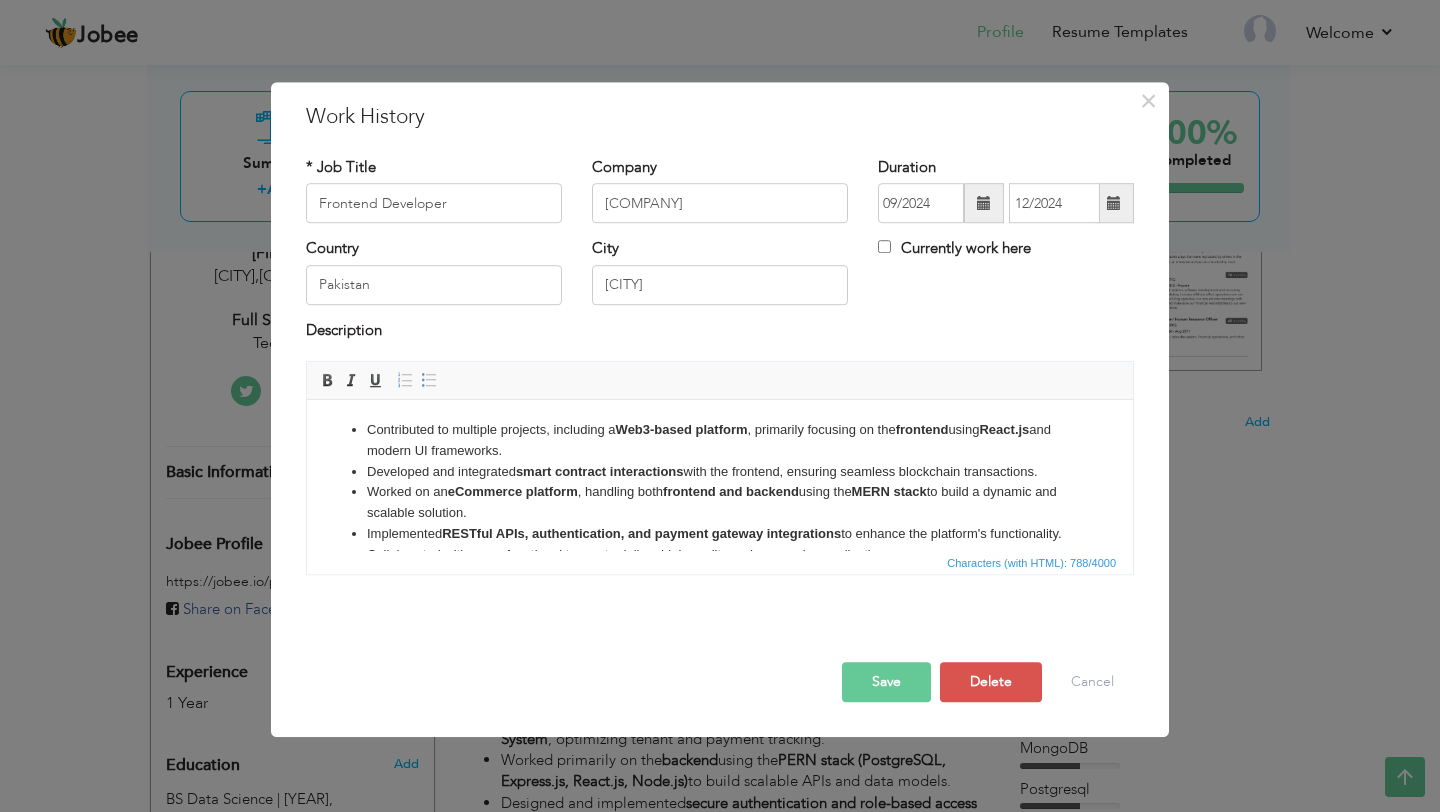 click on "smart contract interactions" at bounding box center (600, 471) 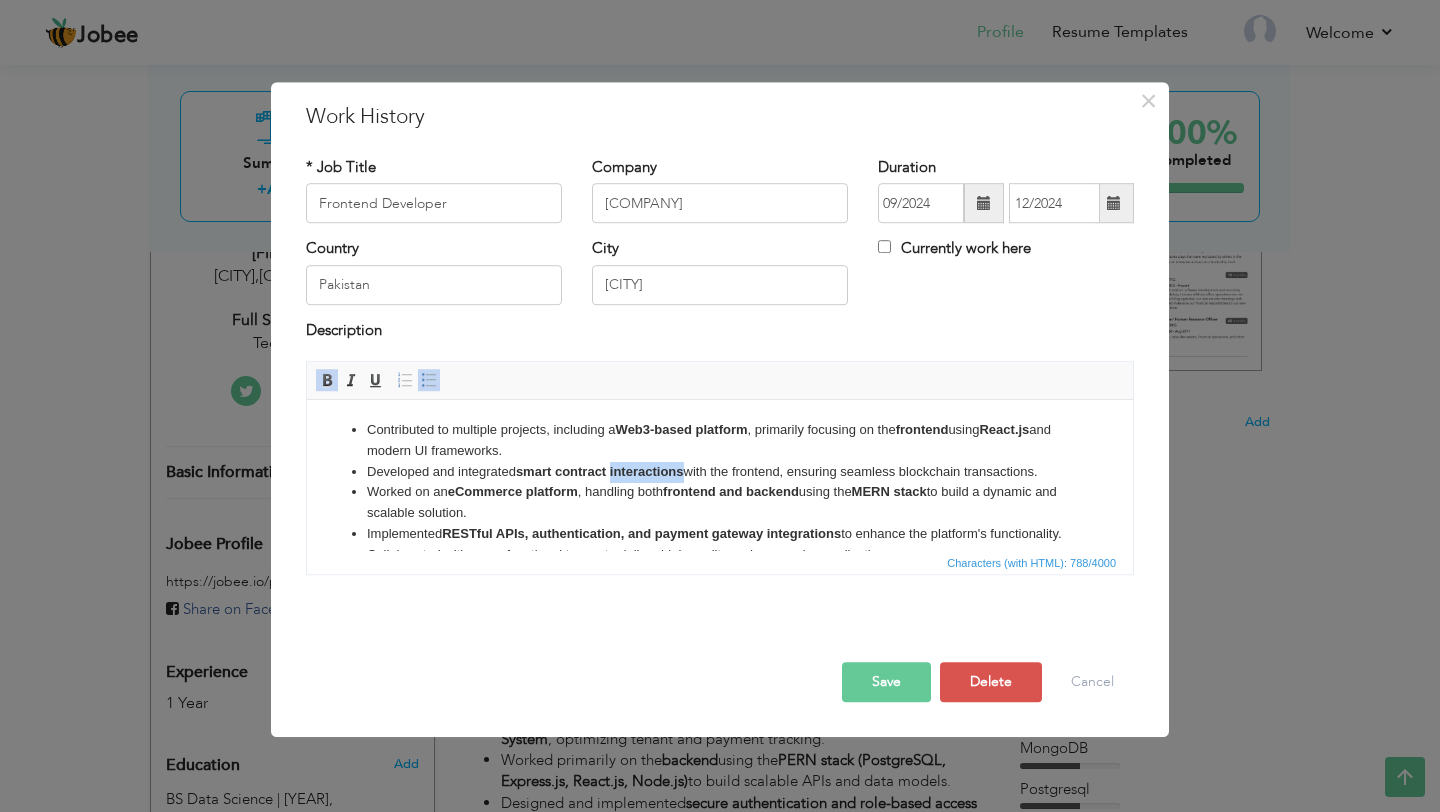 click on "smart contract interactions" at bounding box center (600, 471) 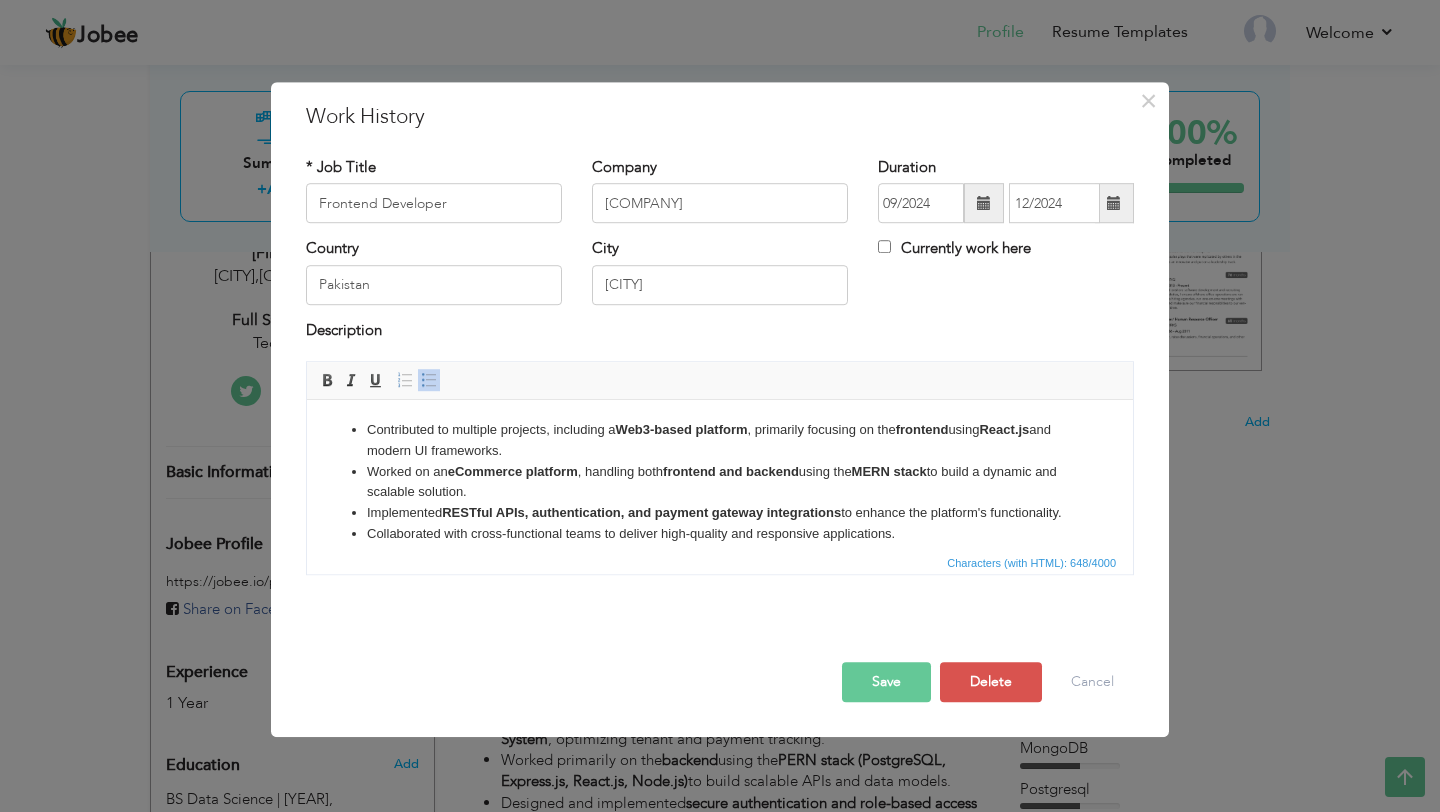 click on "Save" at bounding box center (886, 682) 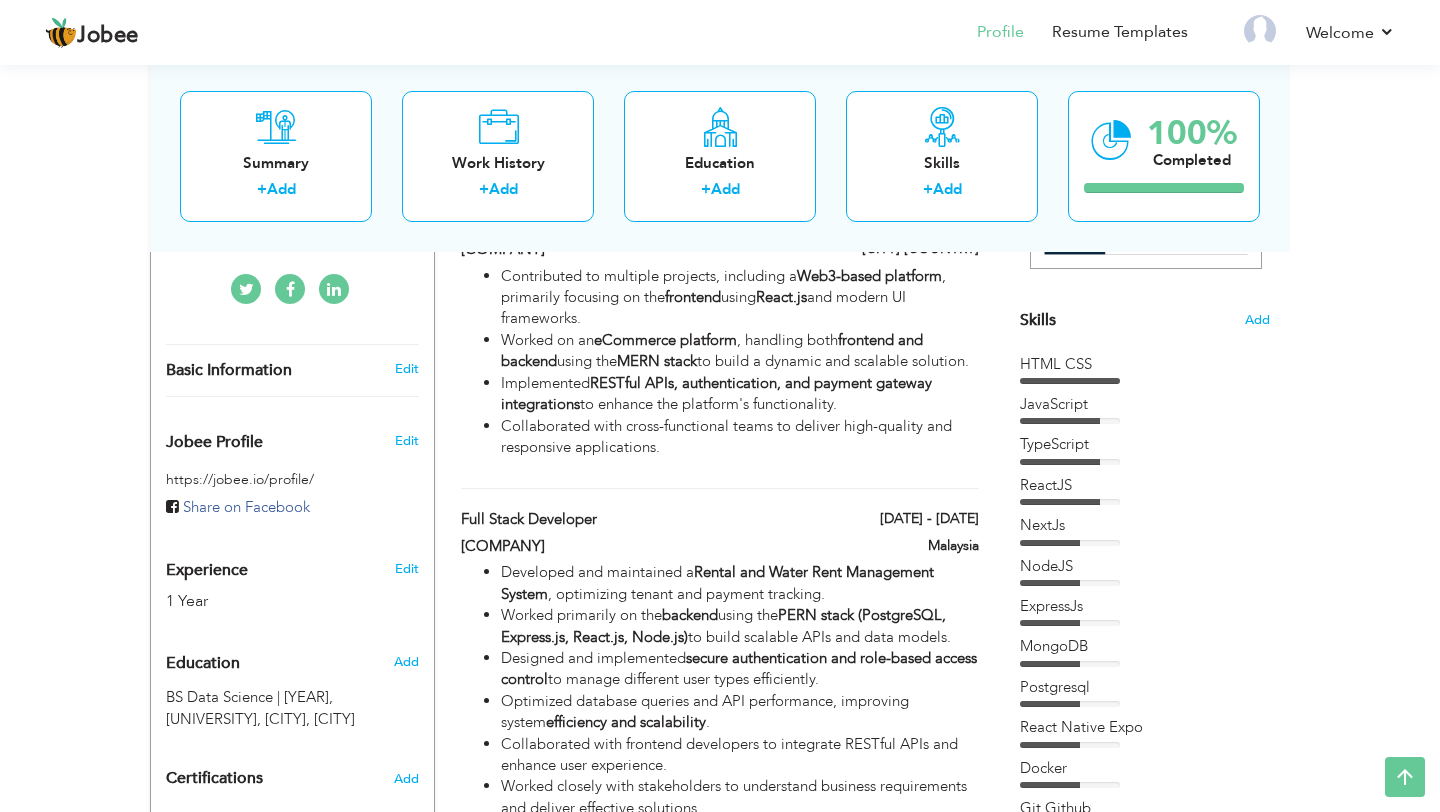 scroll, scrollTop: 483, scrollLeft: 0, axis: vertical 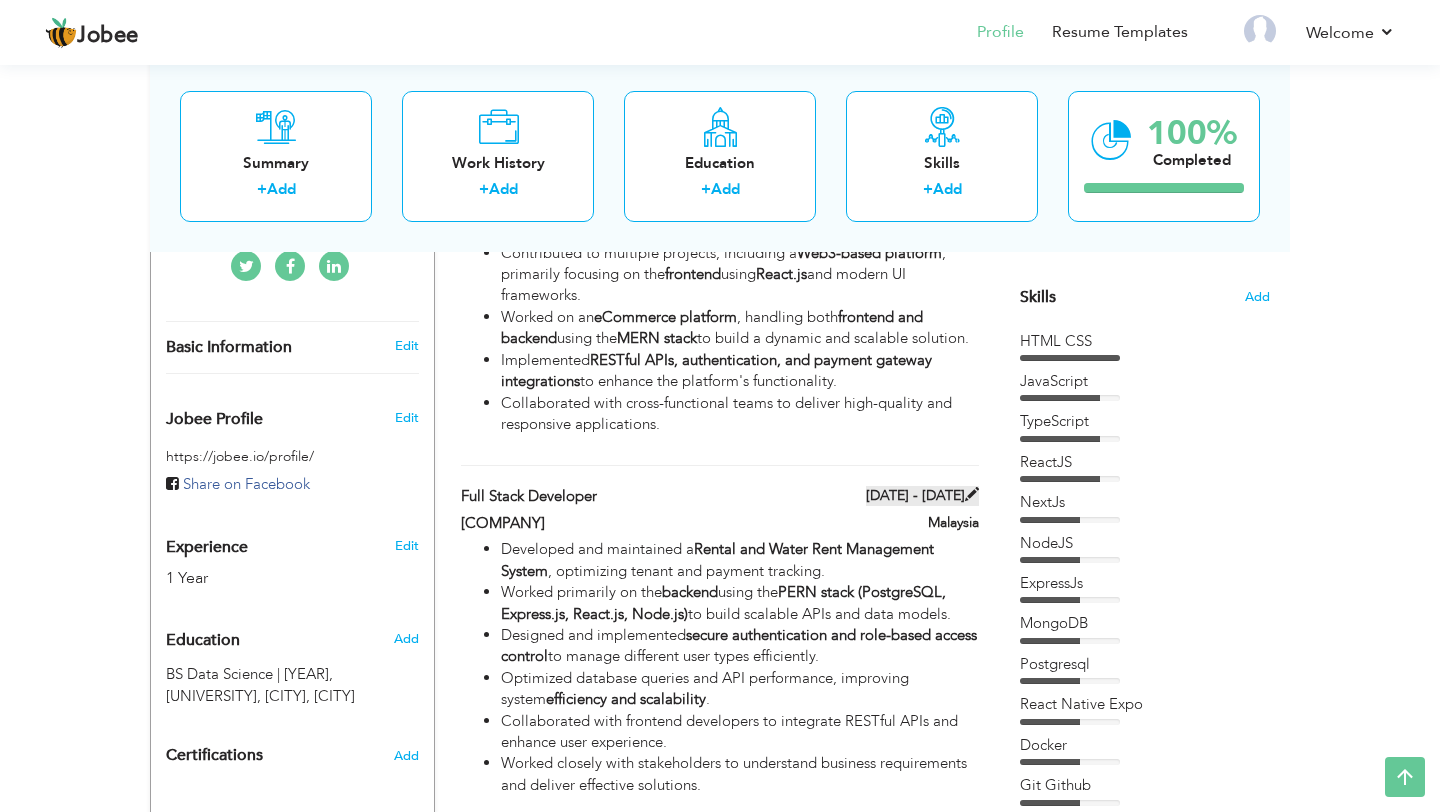click at bounding box center (972, 494) 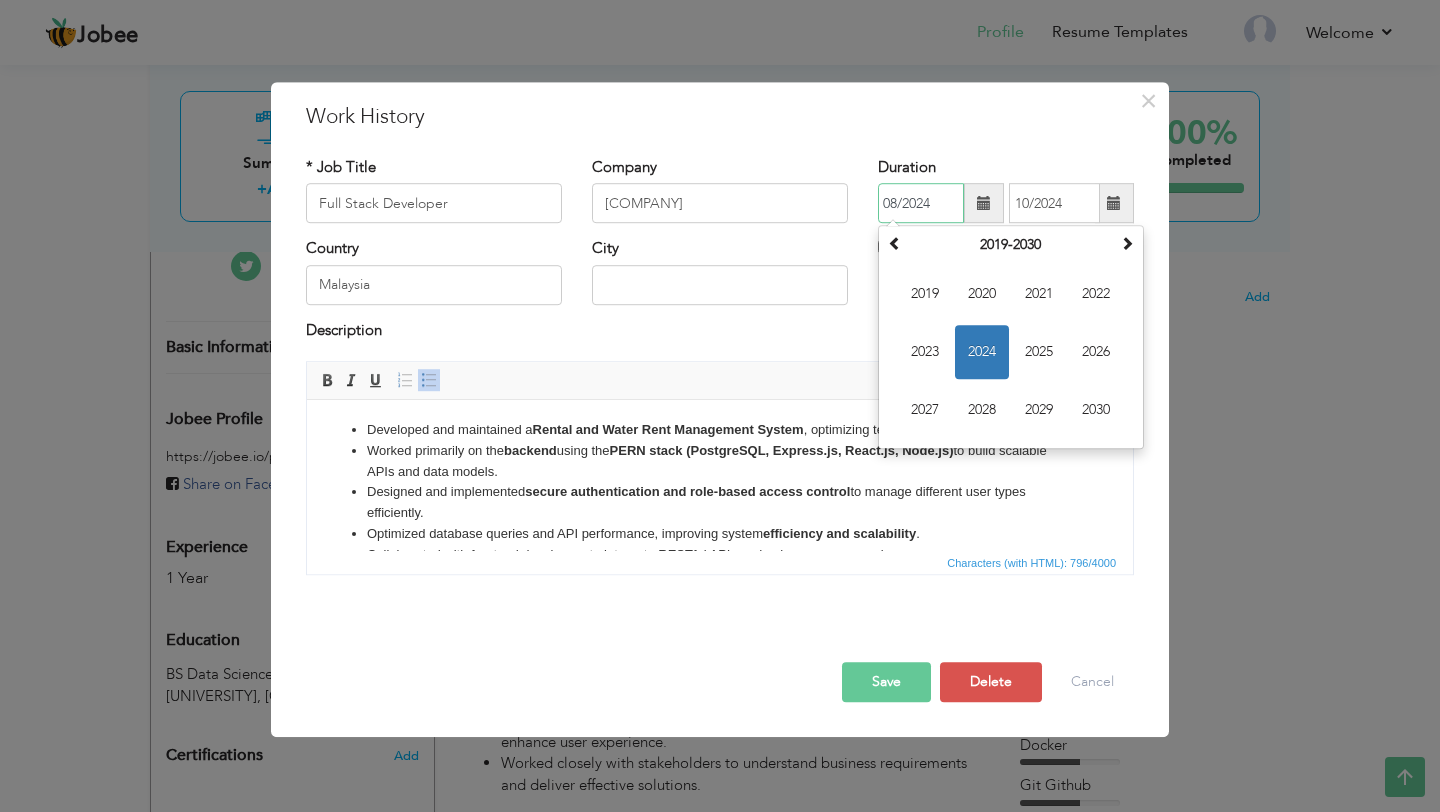 click on "08/2024" at bounding box center [921, 204] 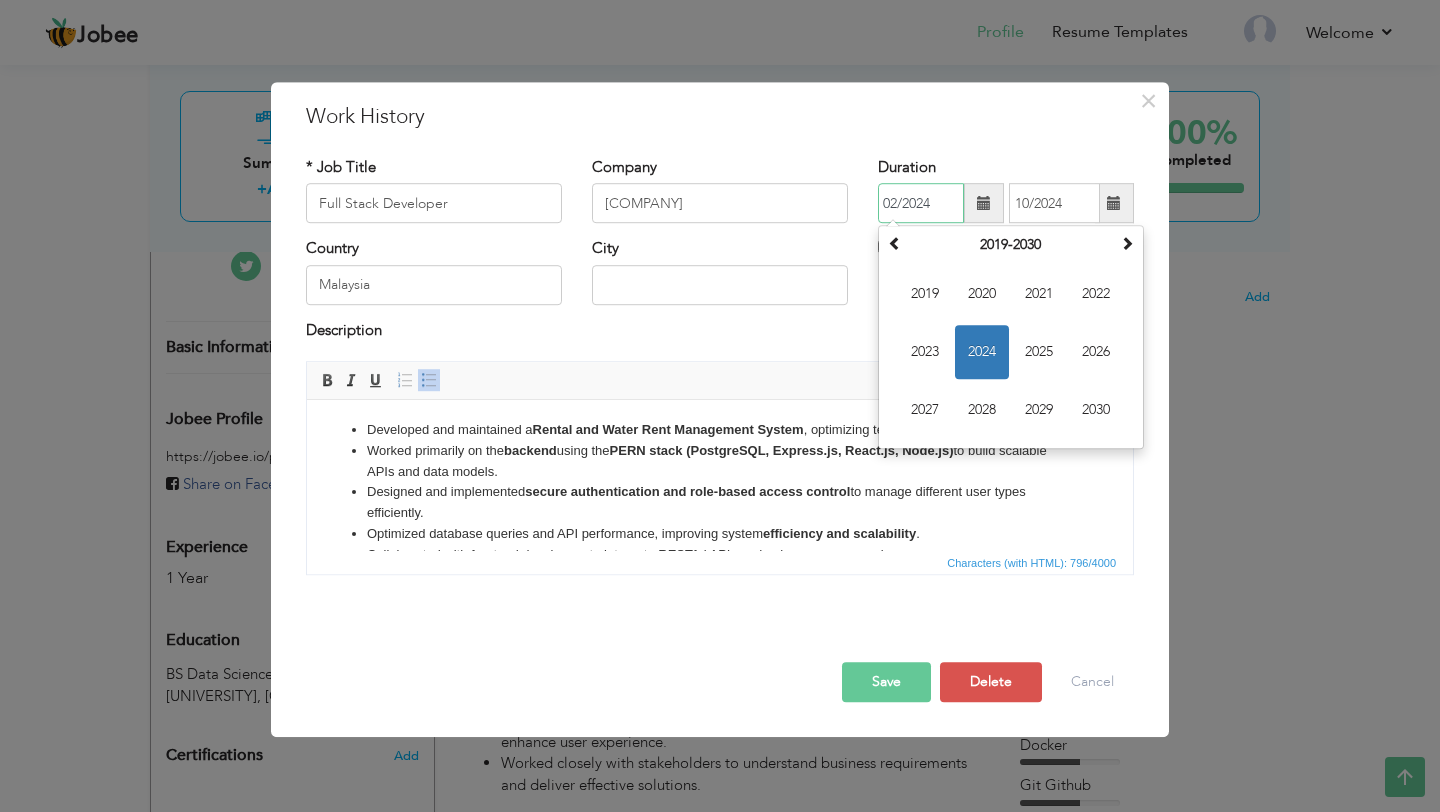 click on "02/2024" at bounding box center [921, 204] 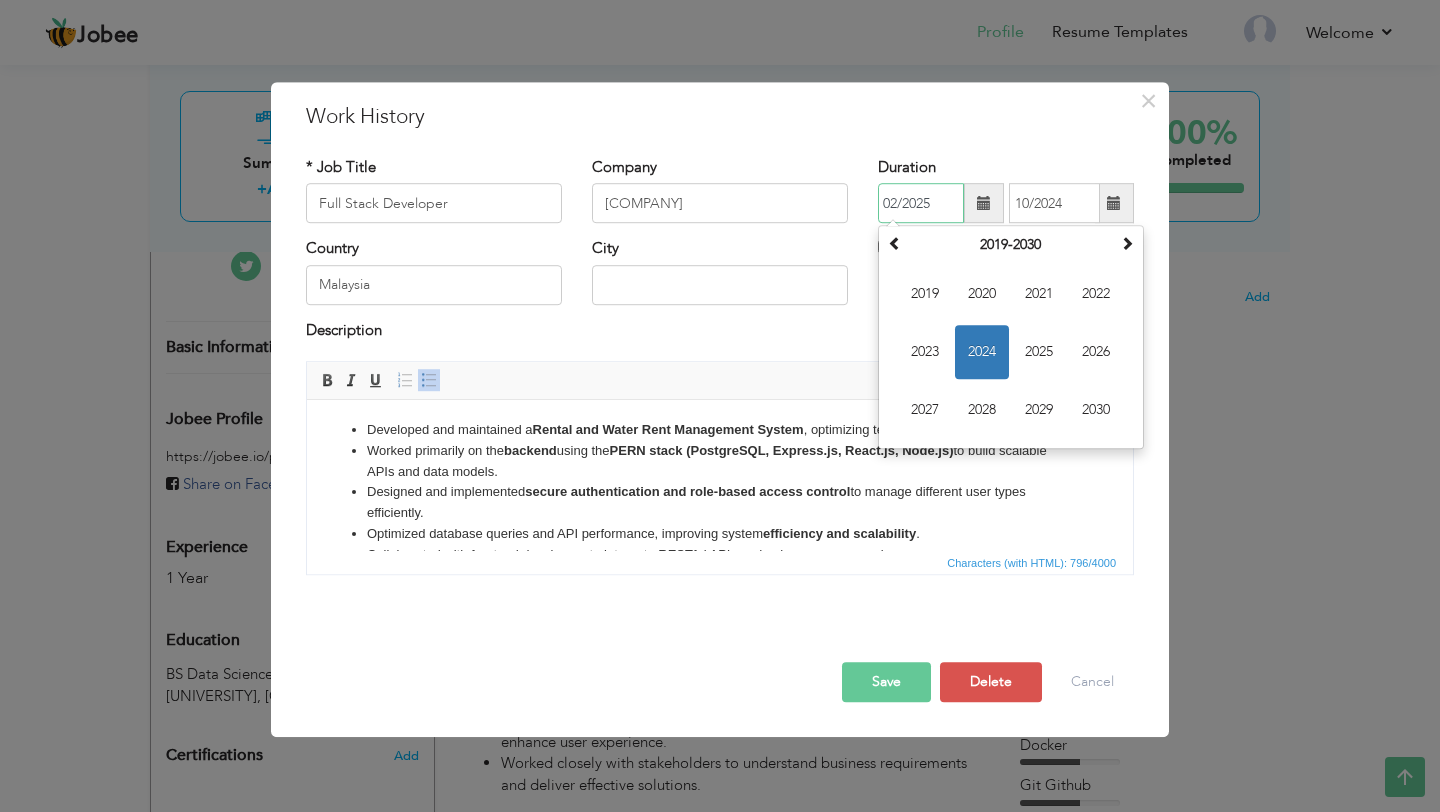type on "02/2025" 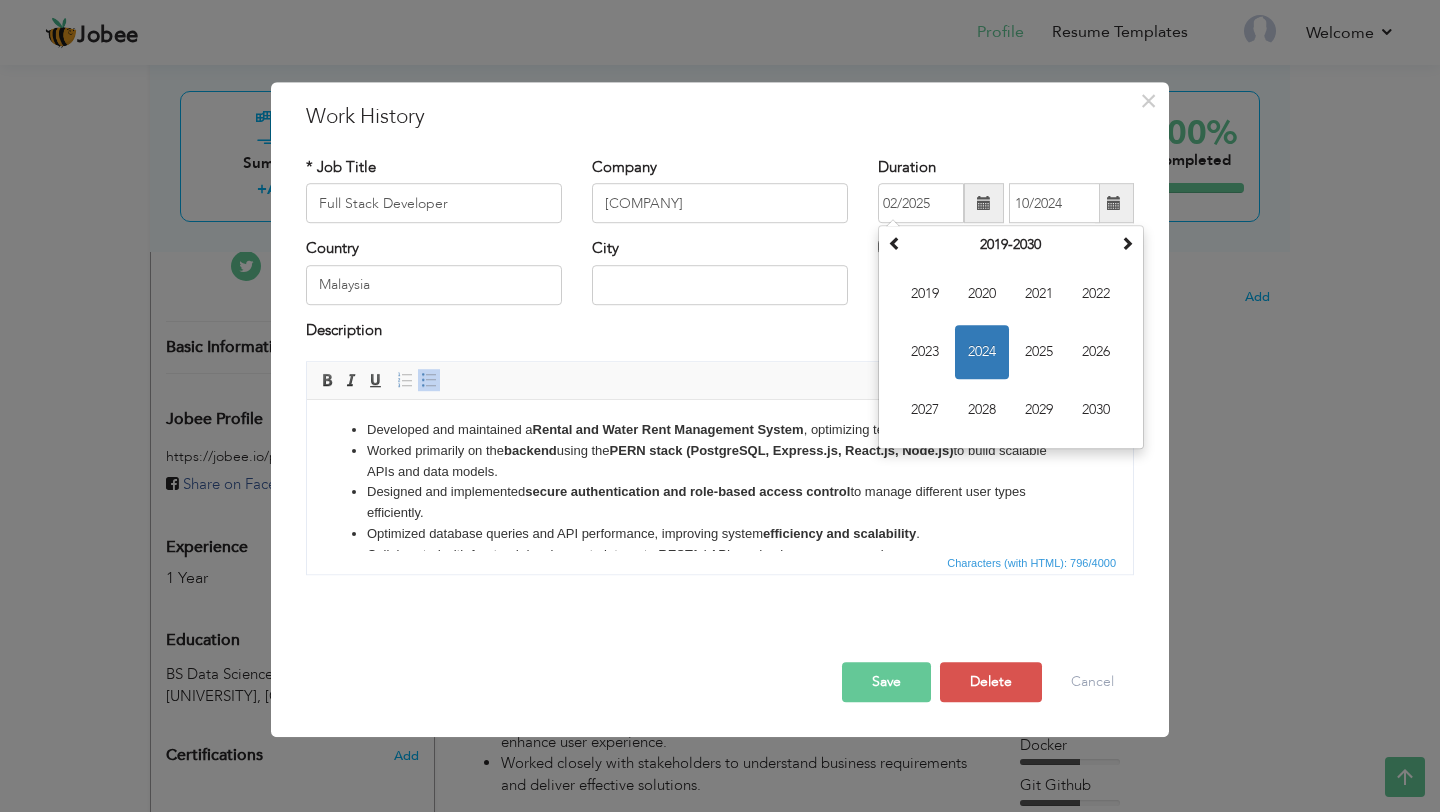 click on "City" at bounding box center [720, 279] 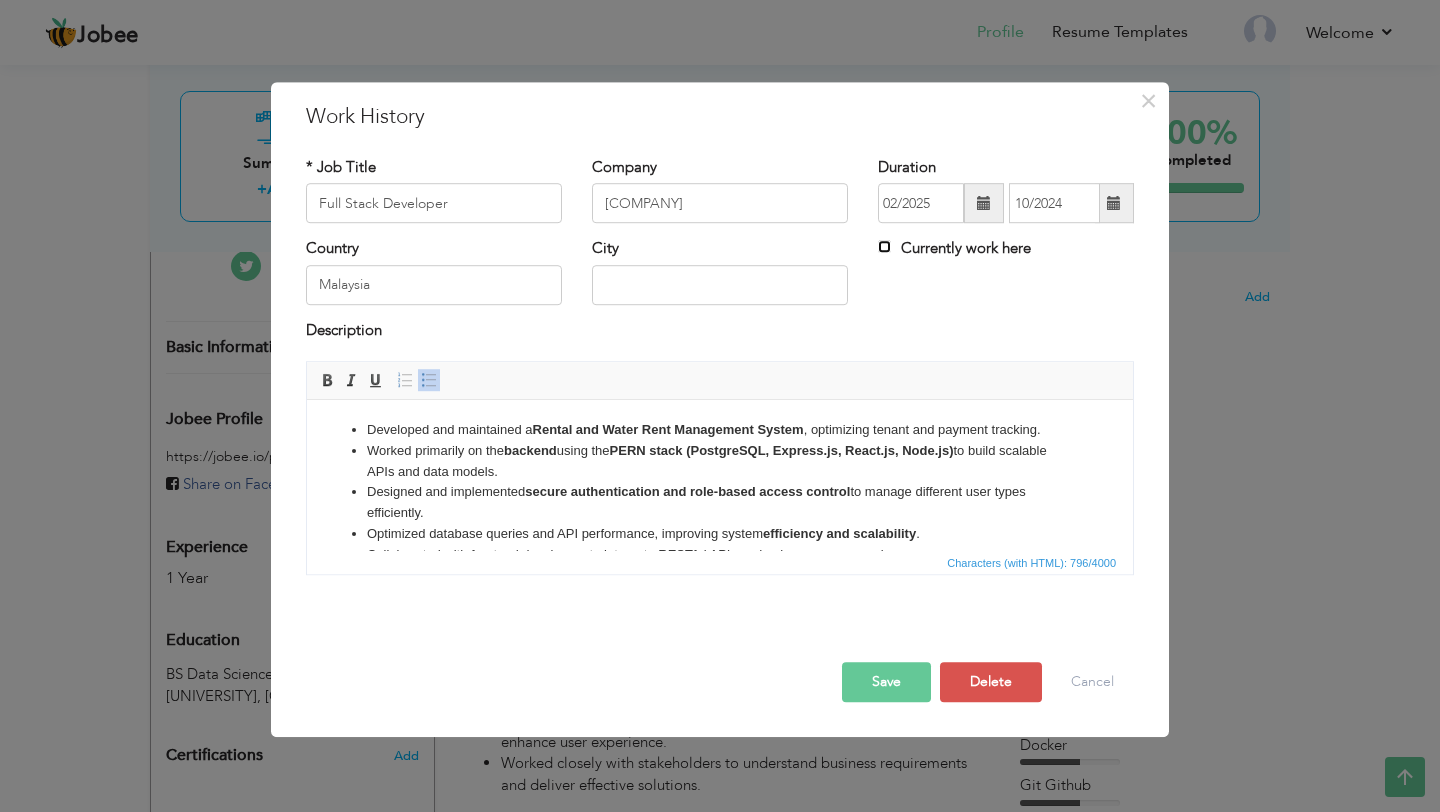 click on "Currently work here" at bounding box center (884, 247) 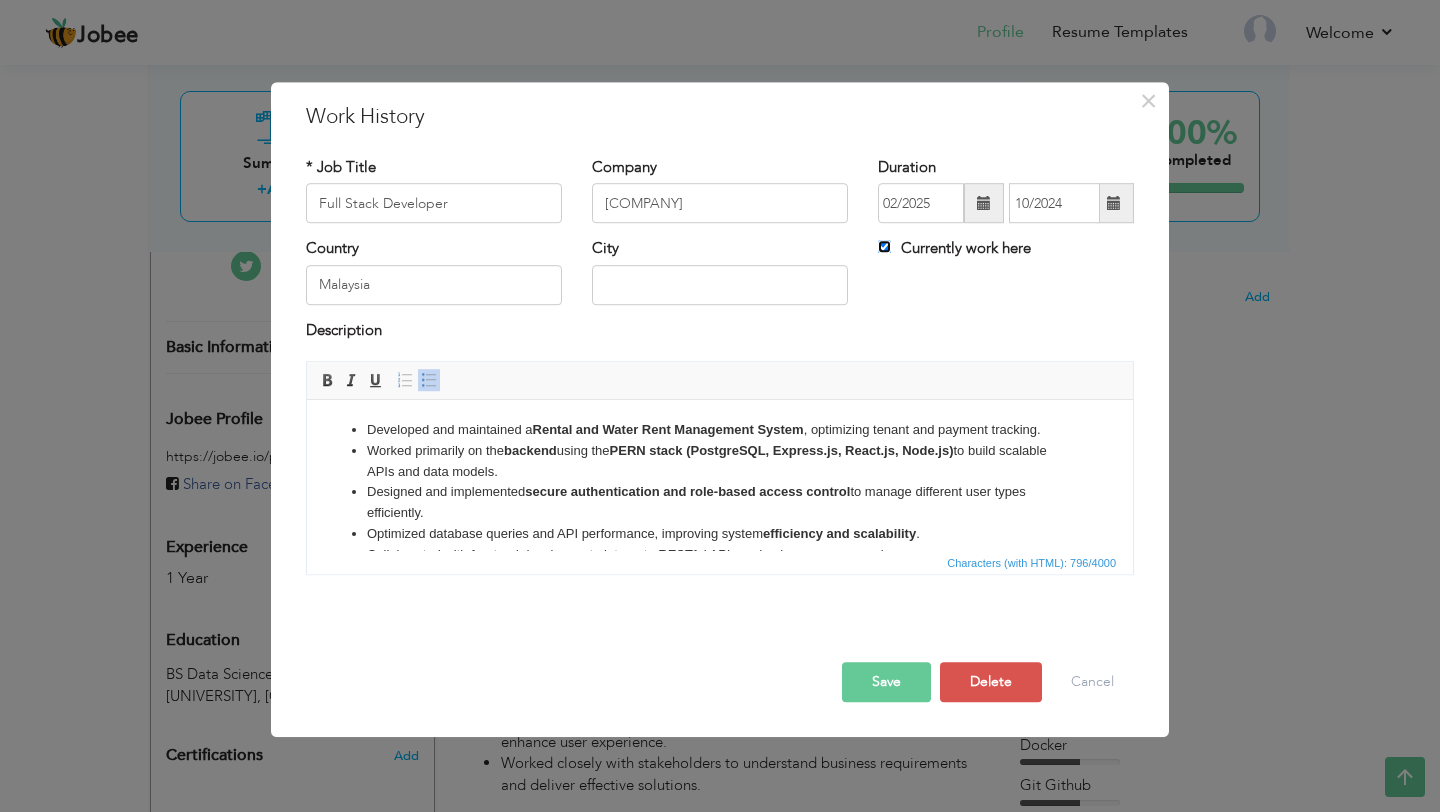 type 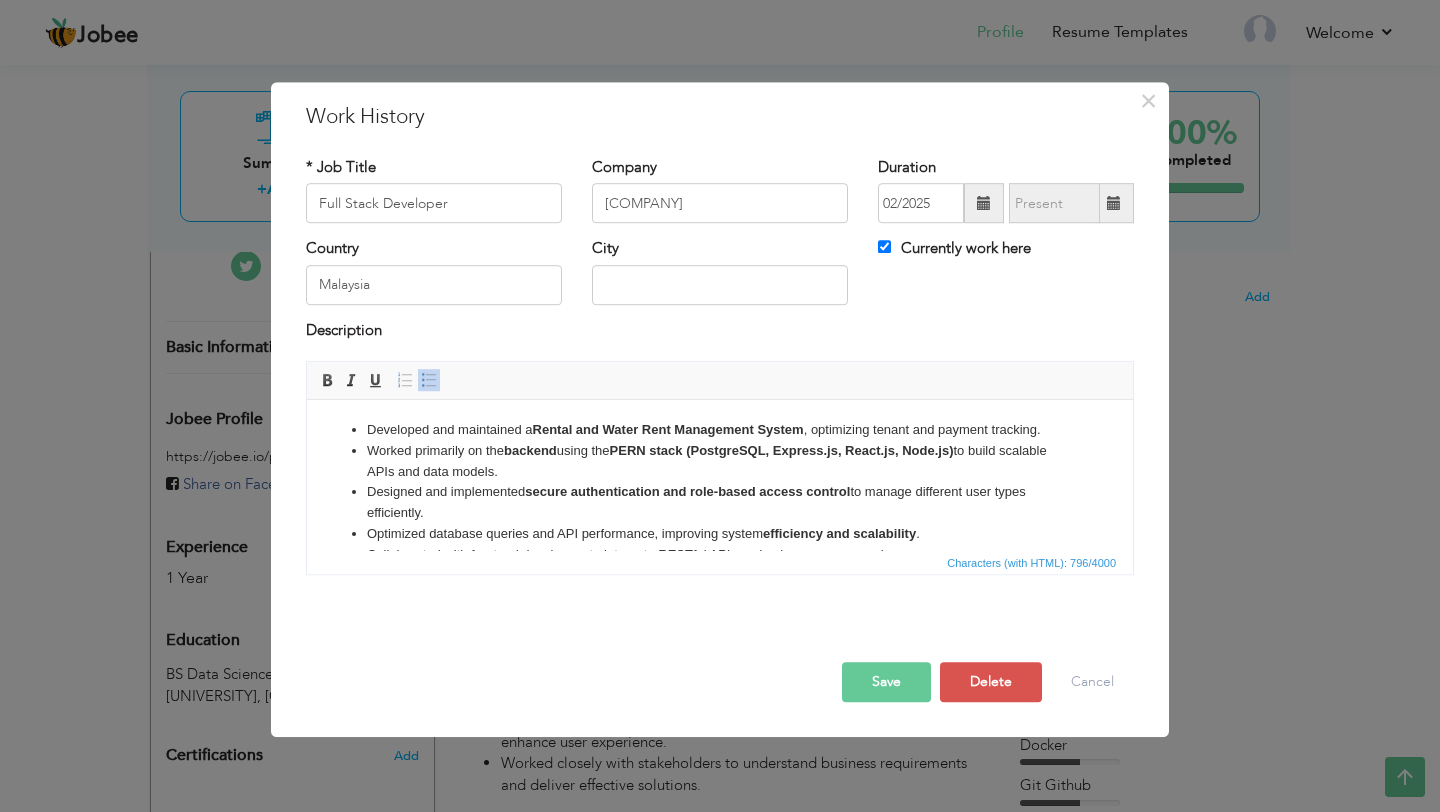 click on "Save" at bounding box center [886, 682] 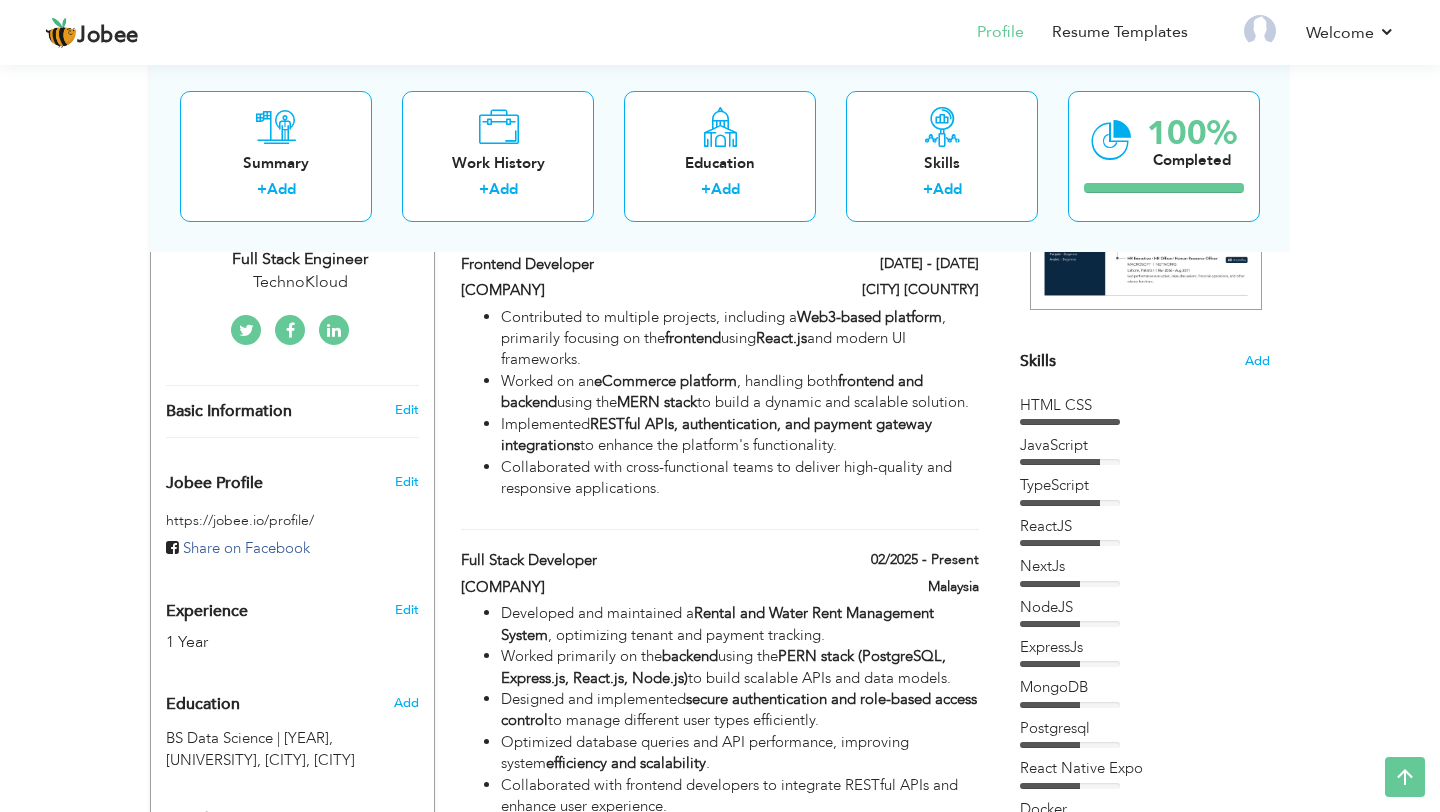 scroll, scrollTop: 416, scrollLeft: 0, axis: vertical 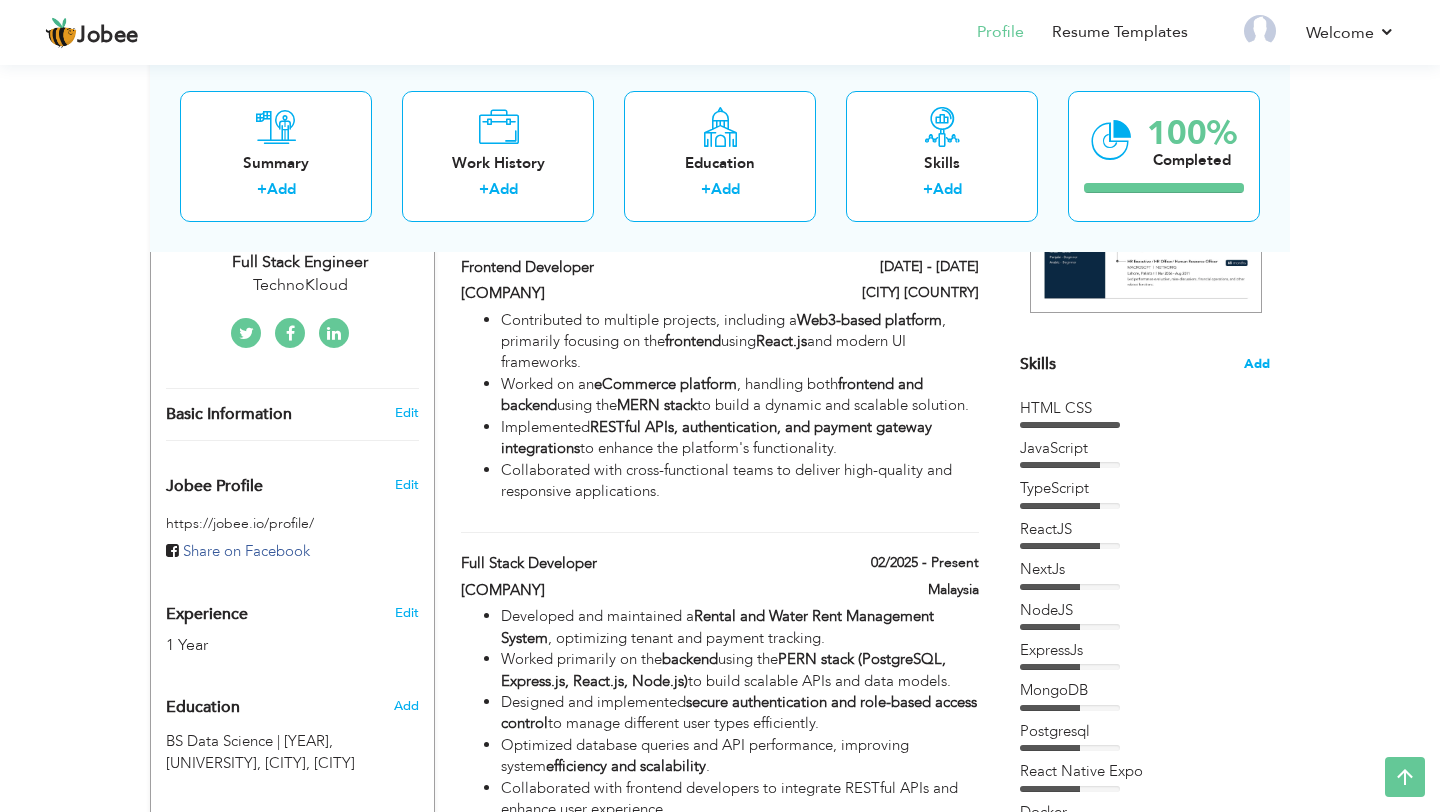 click on "Add" at bounding box center [1257, 364] 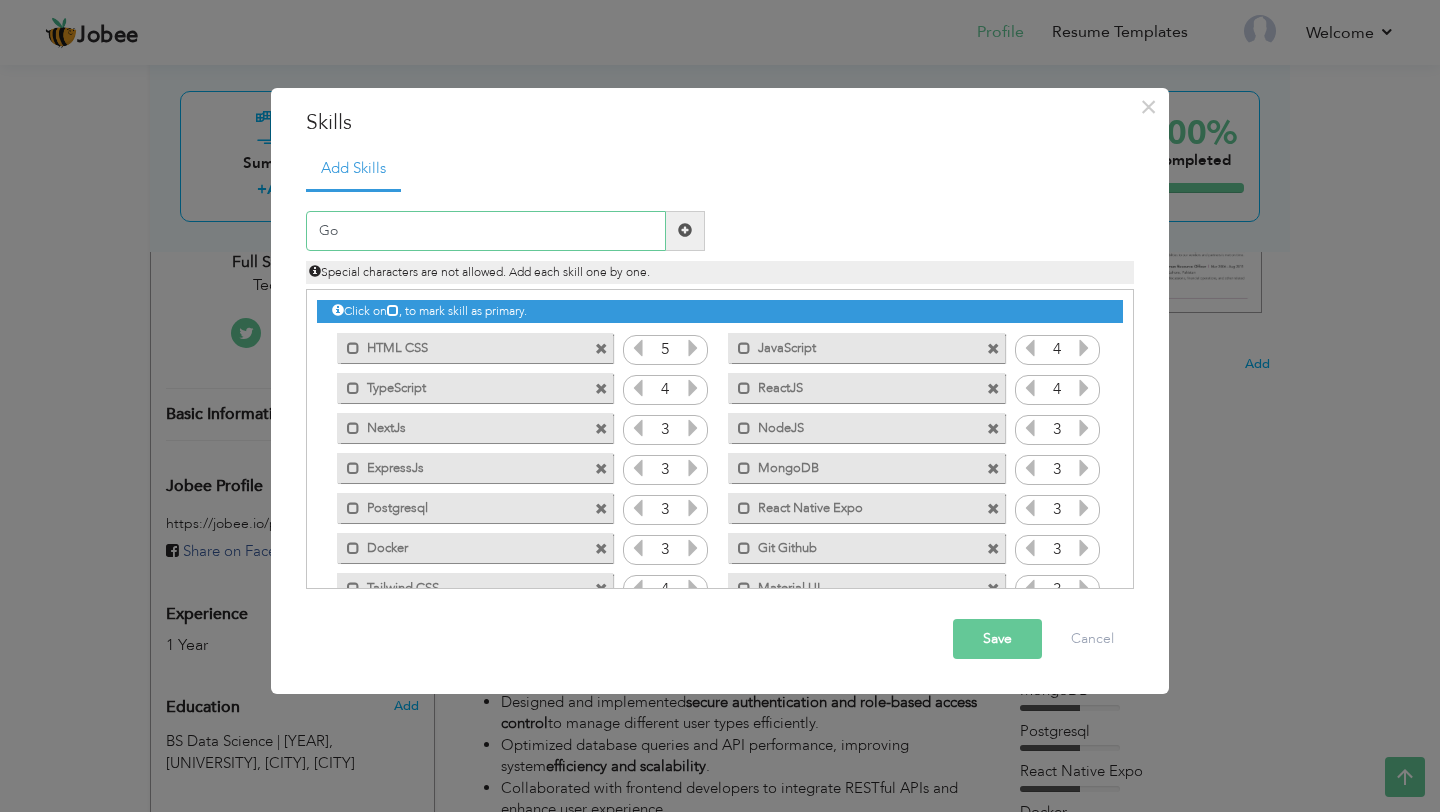 type on "G" 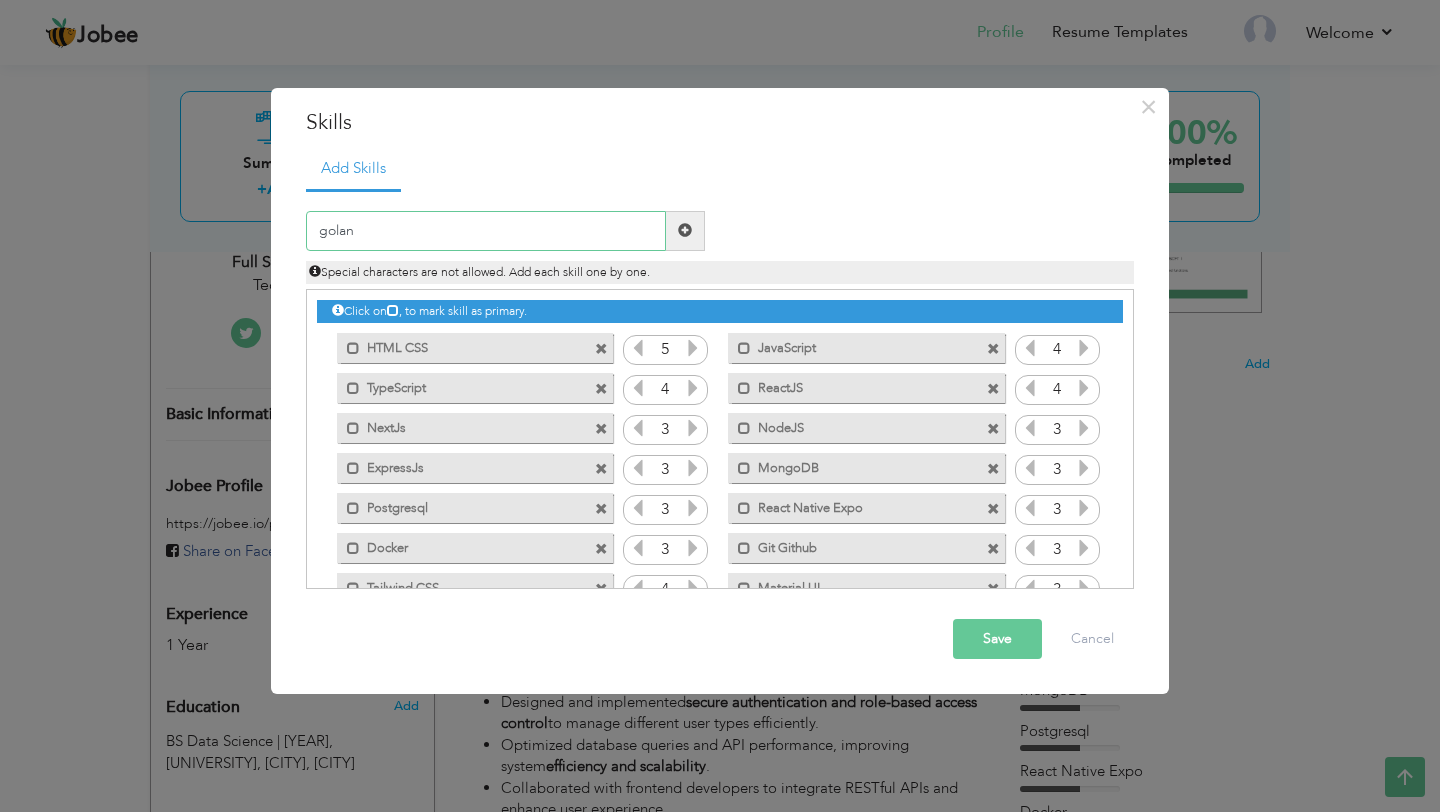 type on "golang" 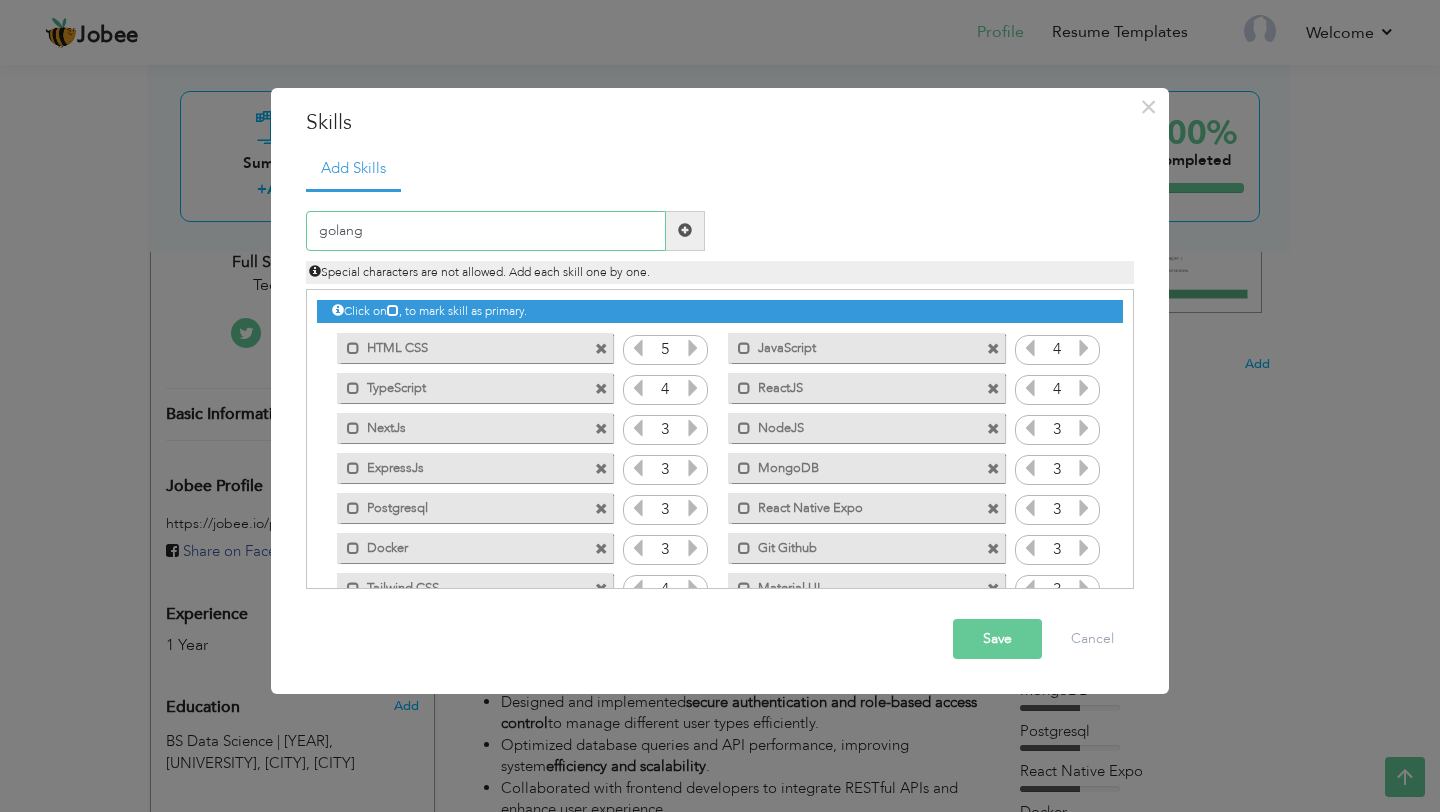 type 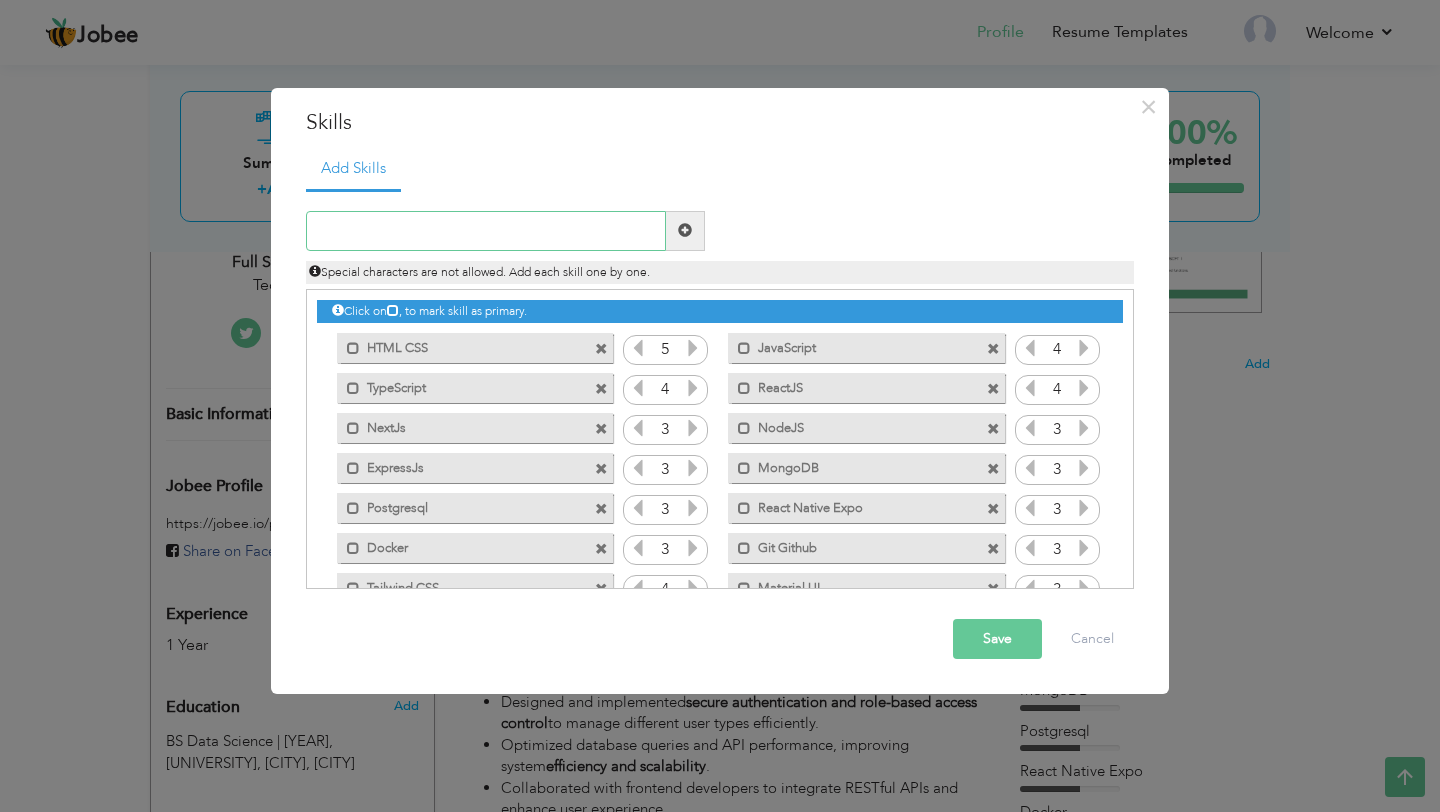 scroll, scrollTop: 85, scrollLeft: 0, axis: vertical 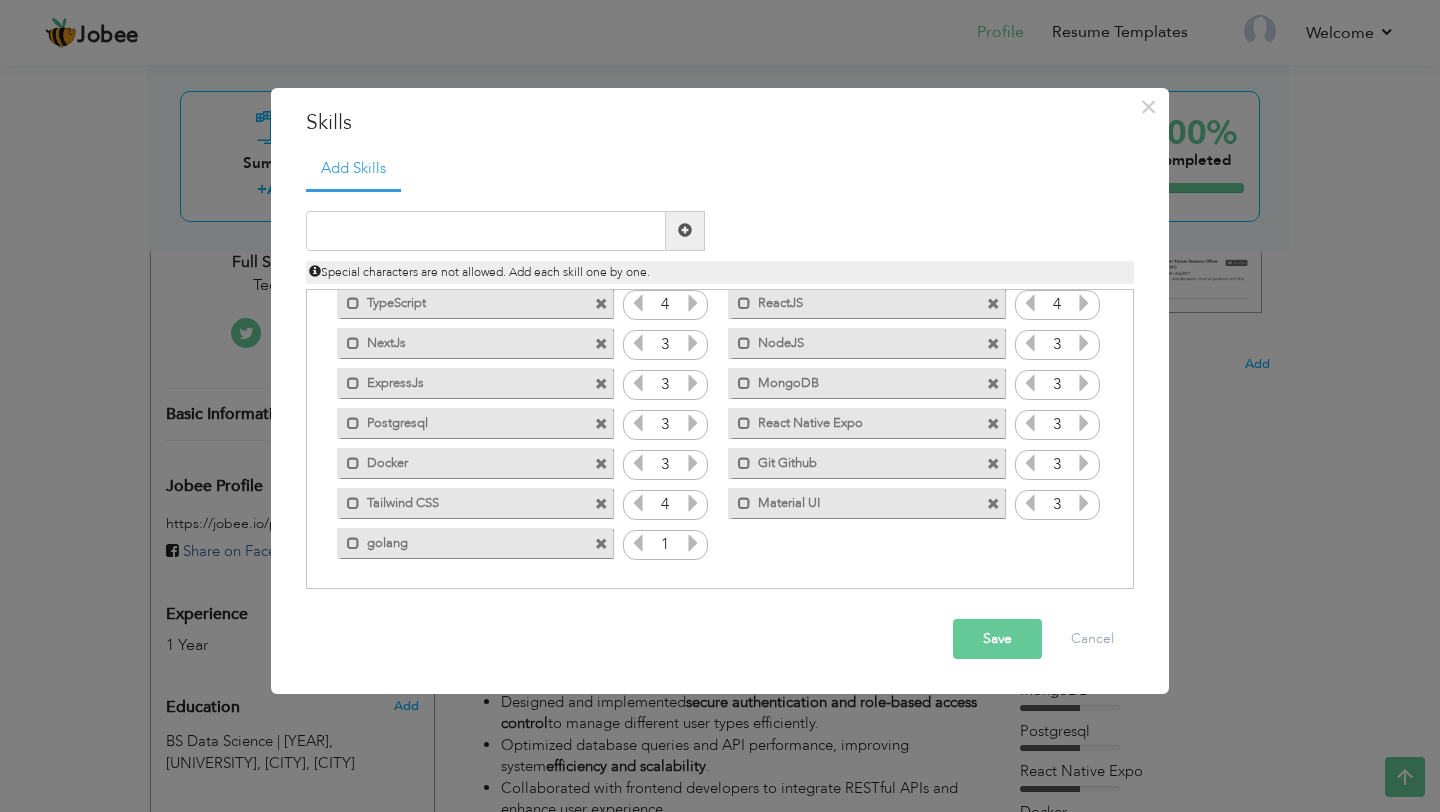 click at bounding box center (693, 543) 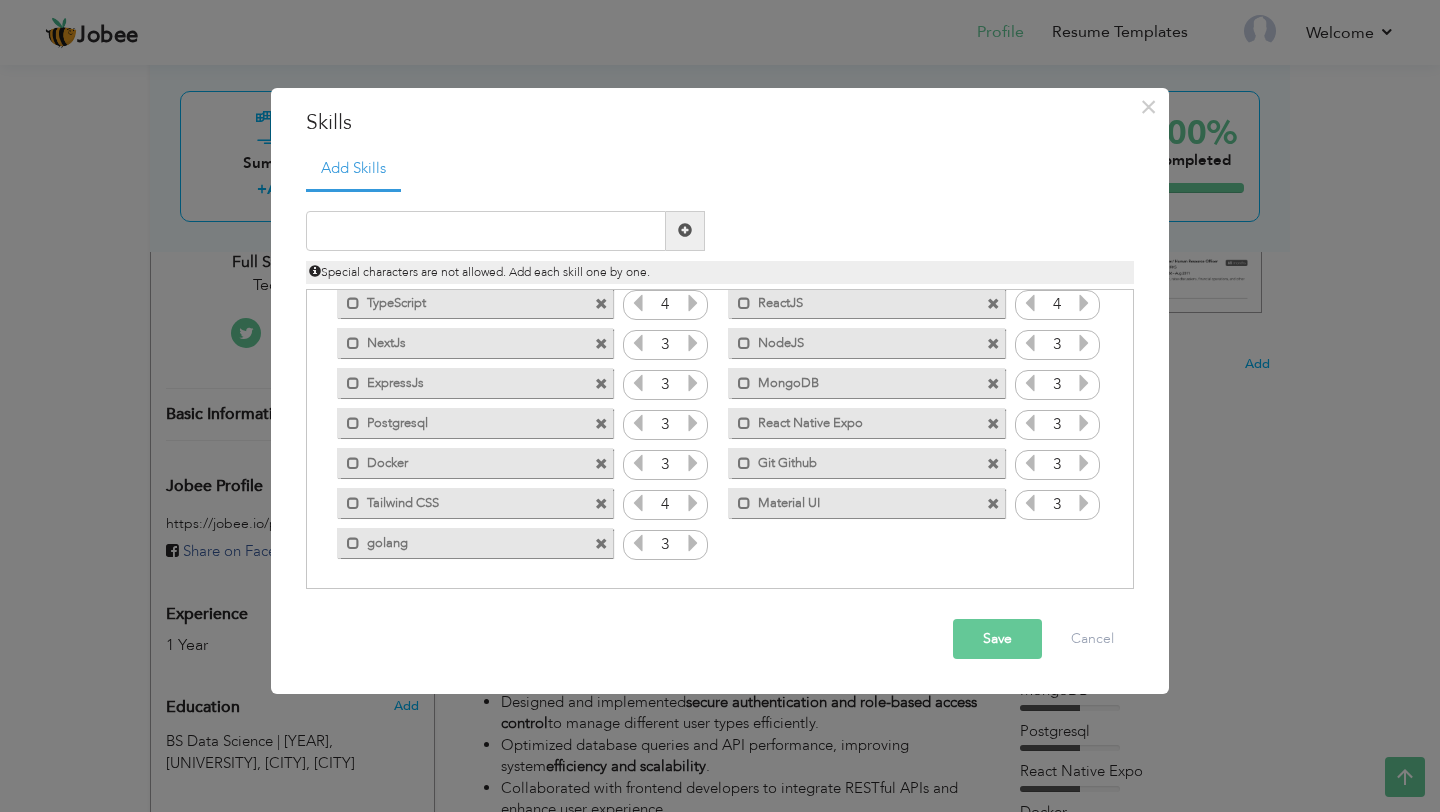 click on "Save" at bounding box center [997, 639] 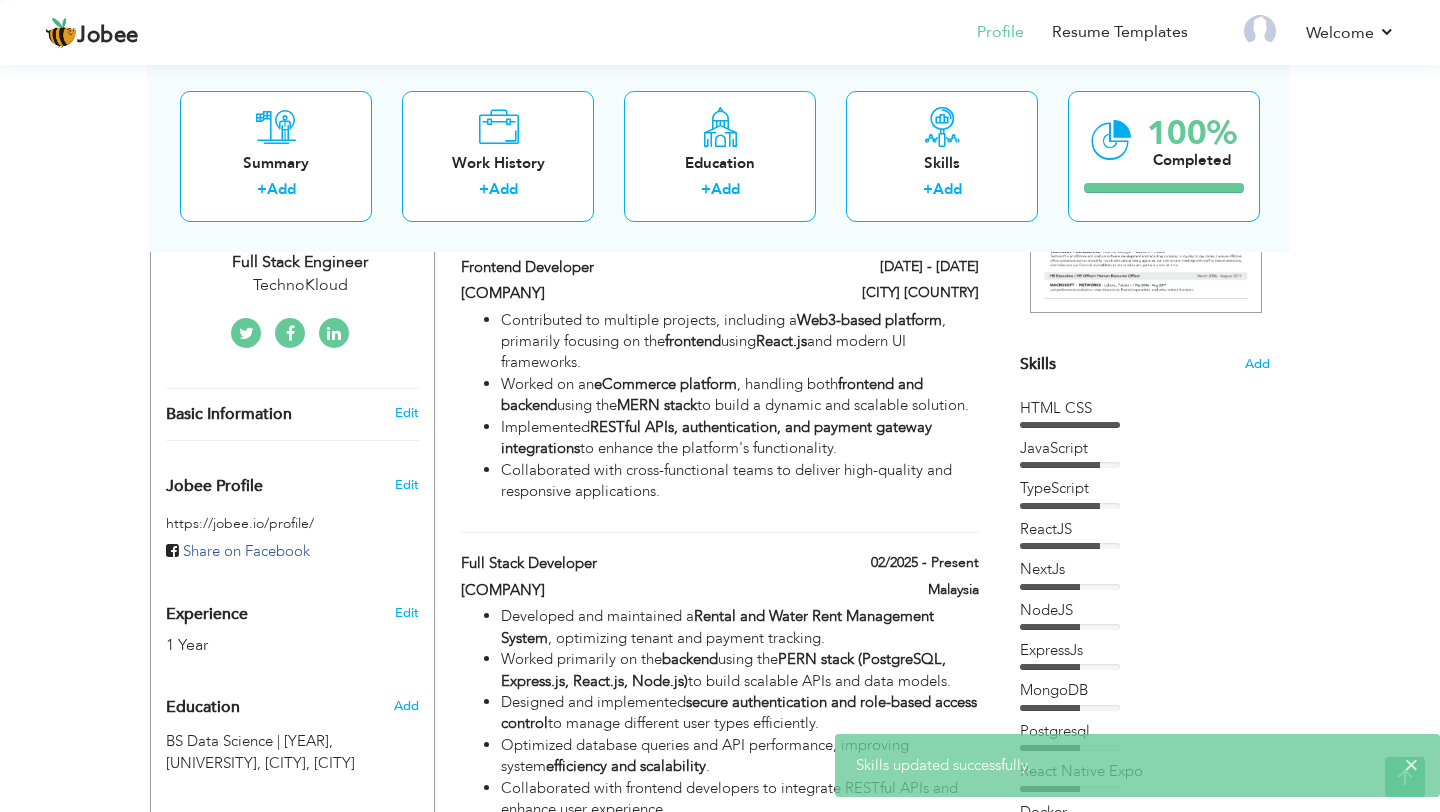 scroll, scrollTop: 0, scrollLeft: 0, axis: both 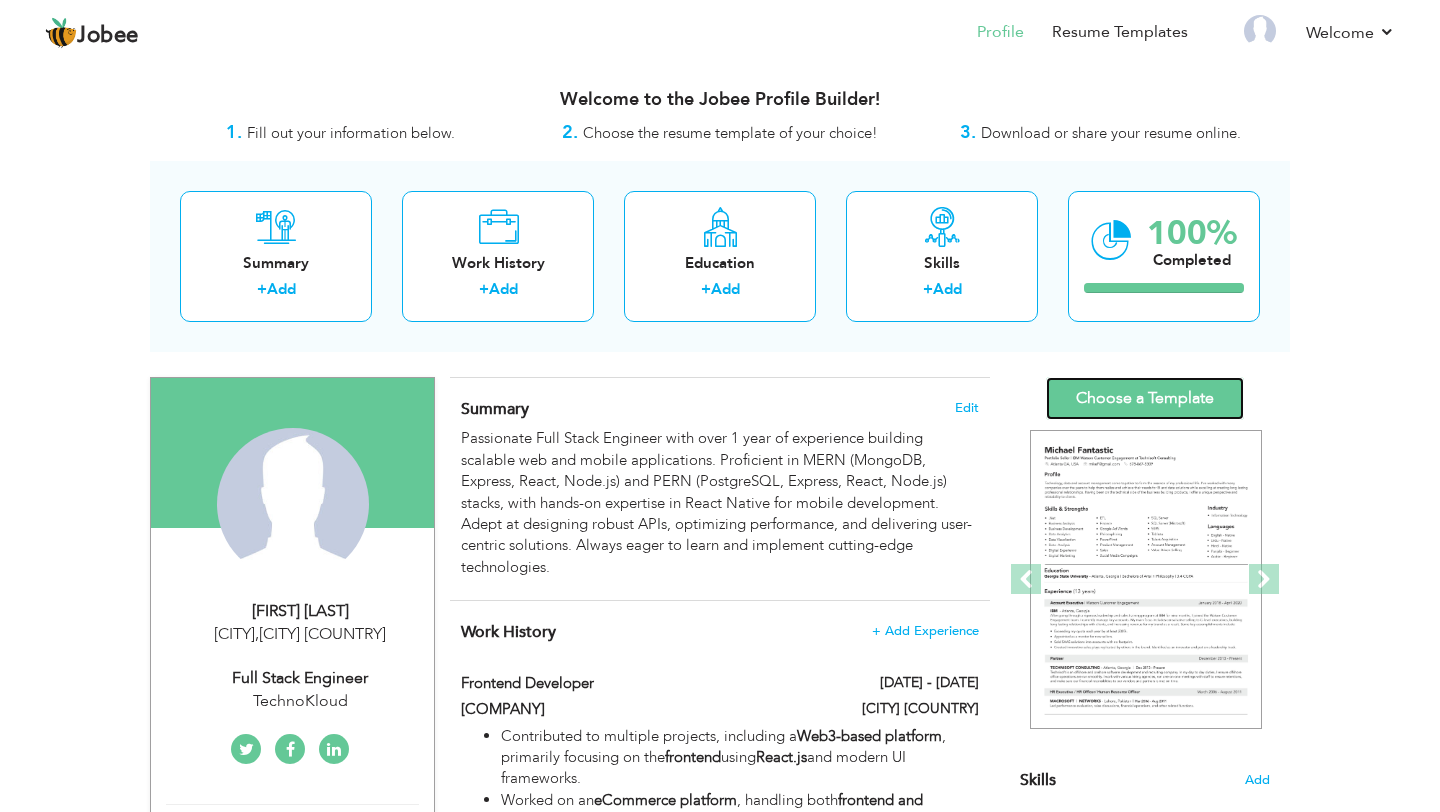 click on "Choose a Template" at bounding box center (1145, 398) 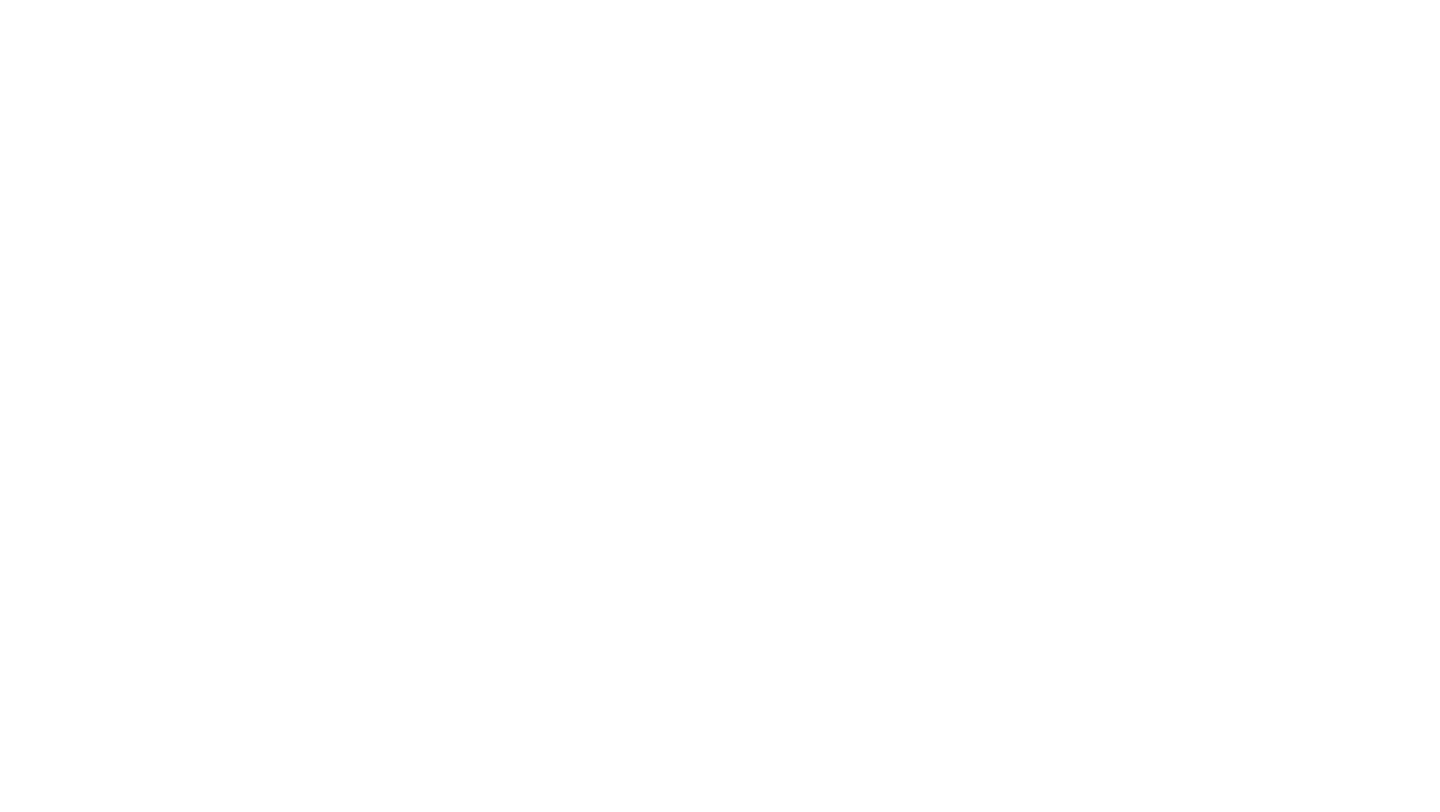 scroll, scrollTop: 0, scrollLeft: 0, axis: both 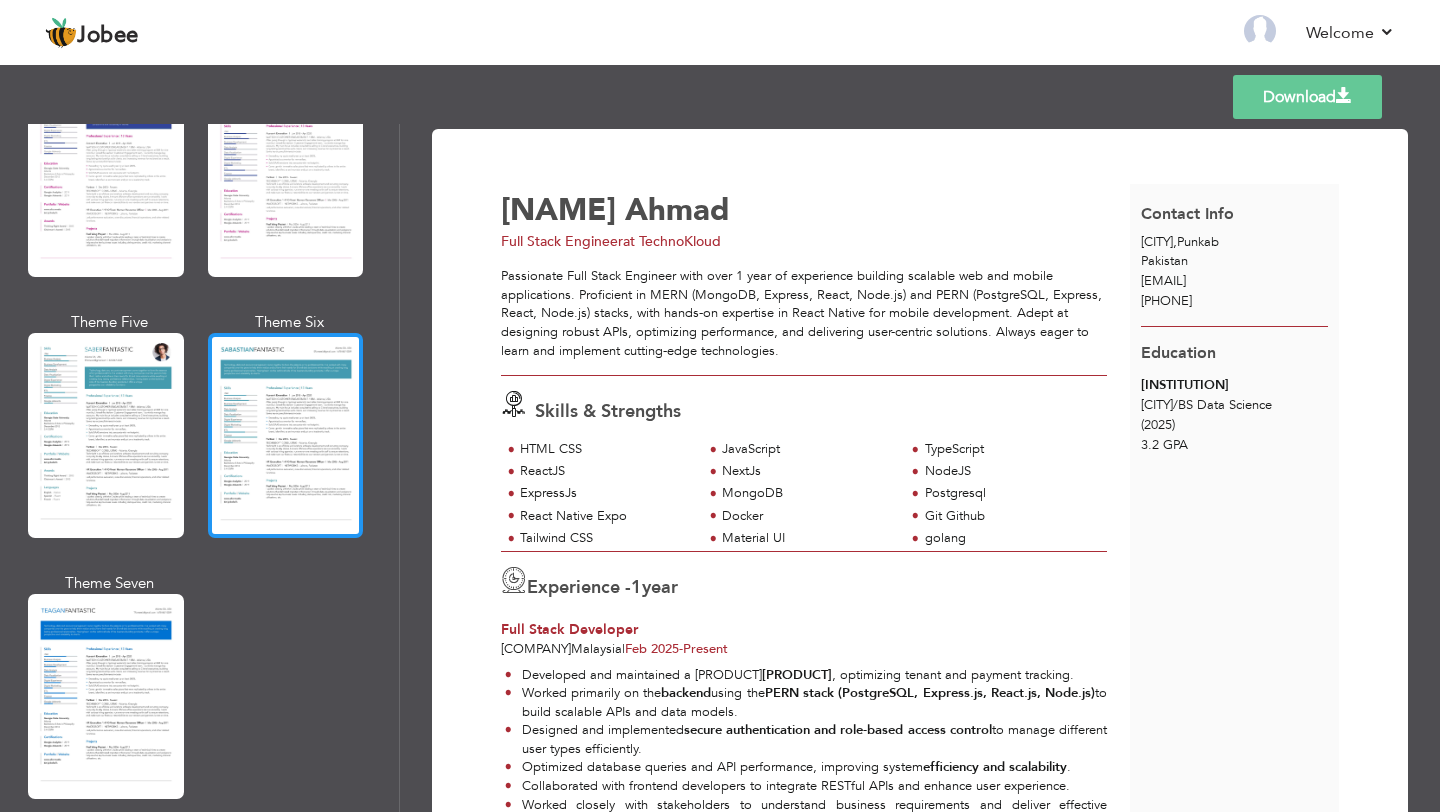 click at bounding box center [286, 435] 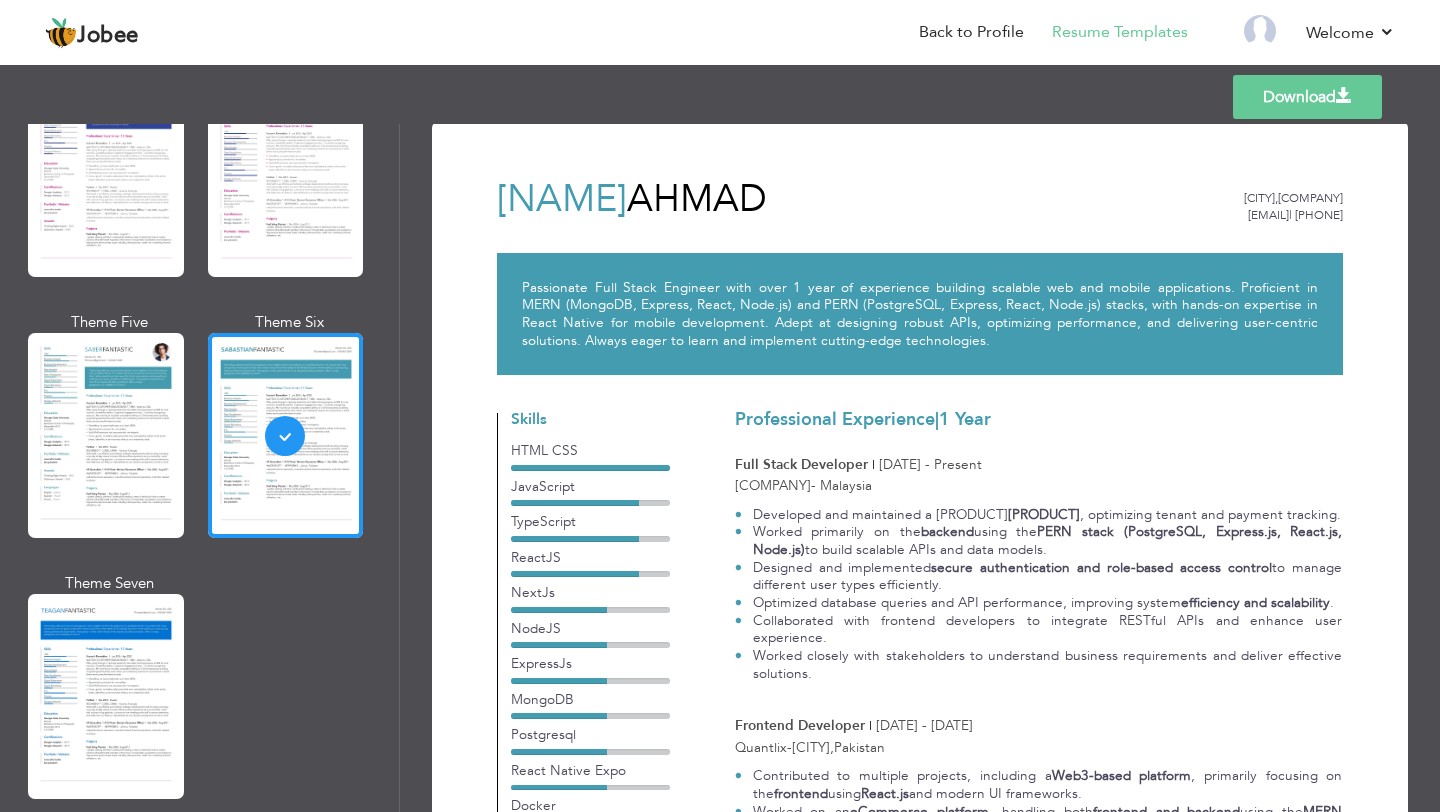 scroll, scrollTop: 0, scrollLeft: 0, axis: both 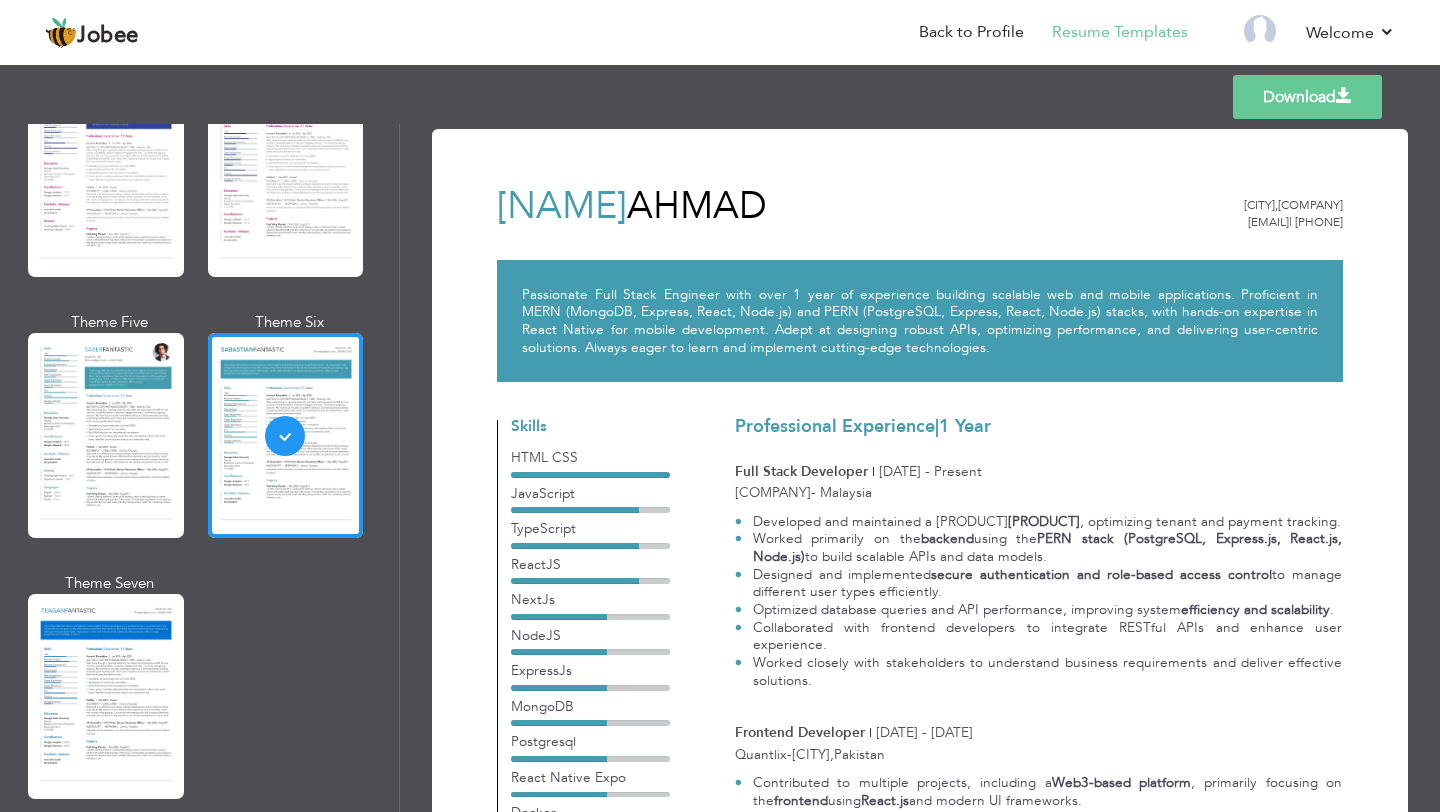 click on "Download" at bounding box center (1307, 97) 